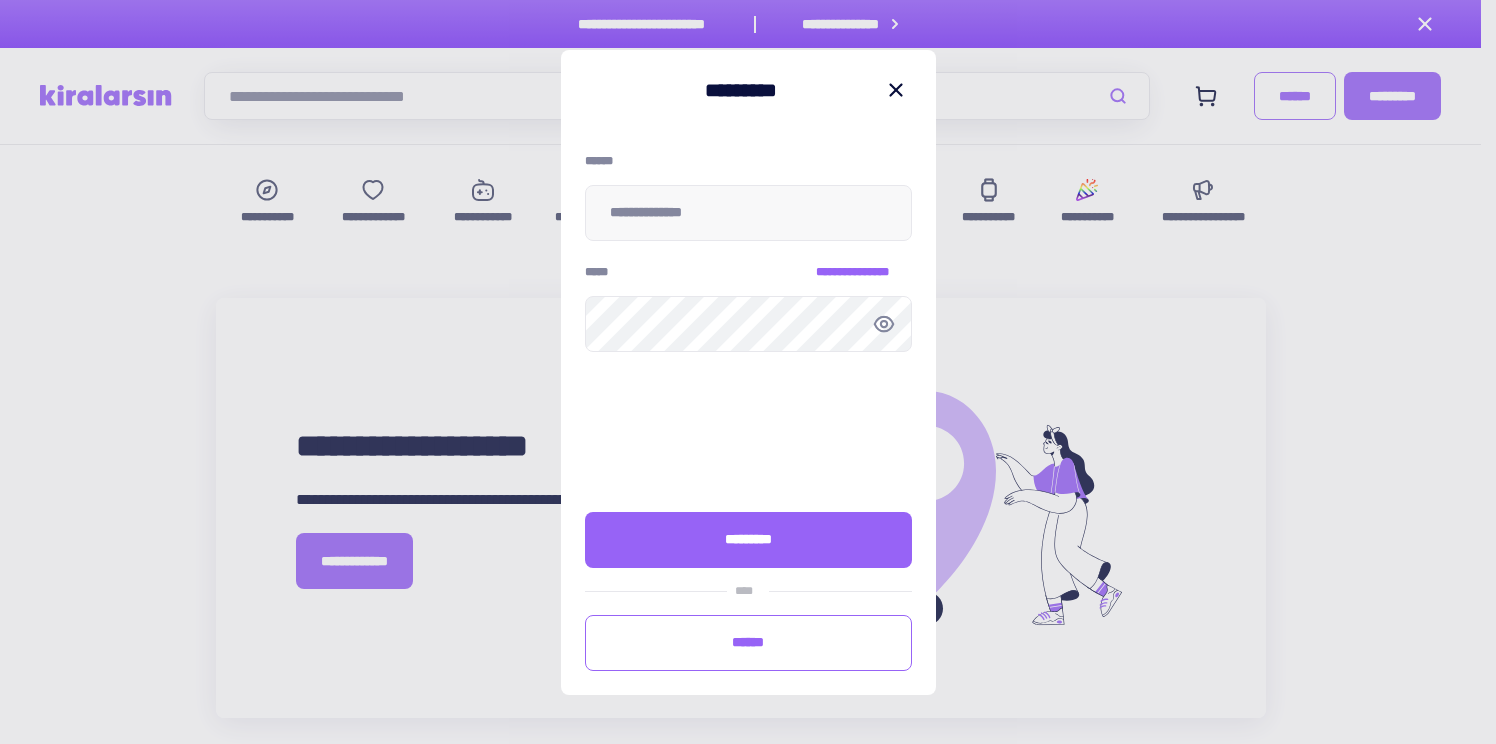 scroll, scrollTop: 0, scrollLeft: 0, axis: both 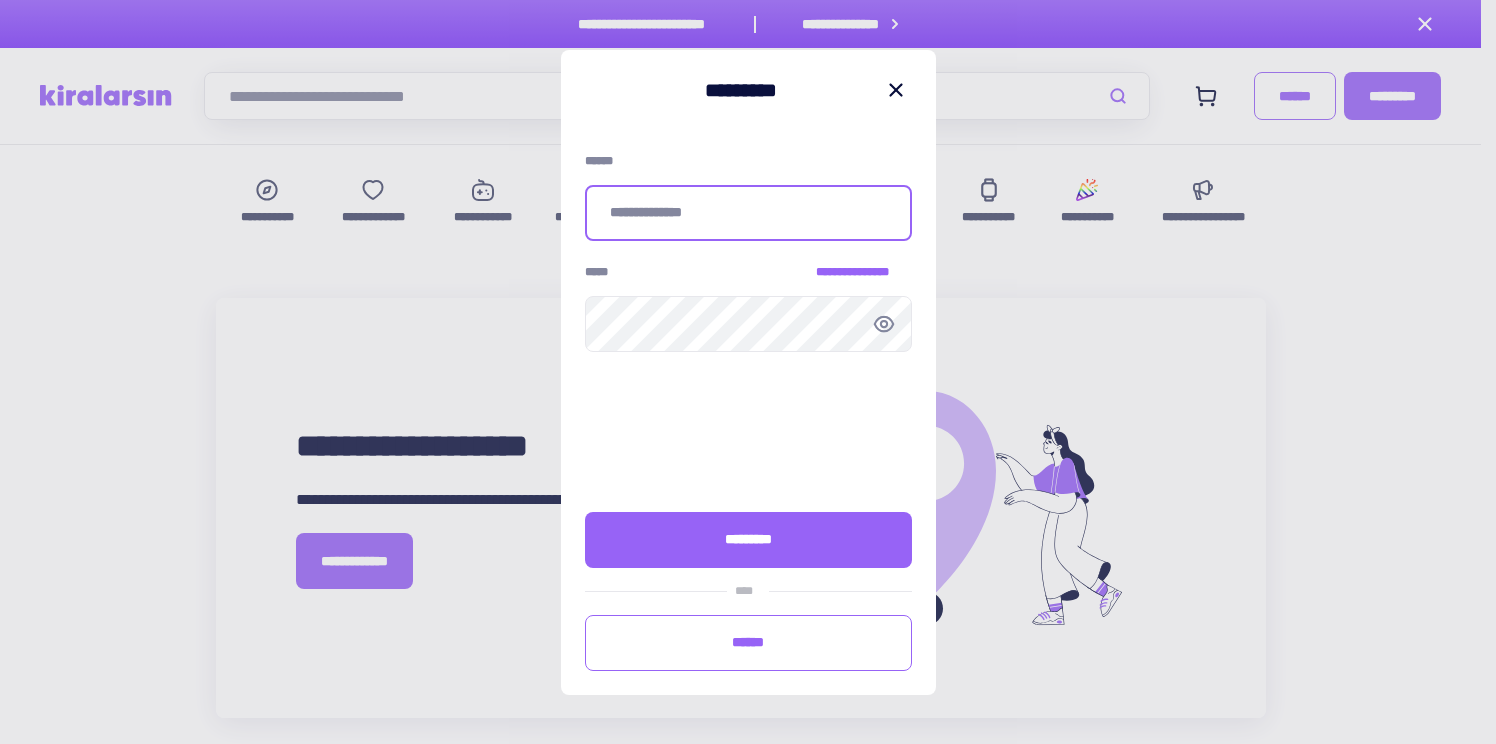 type on "*" 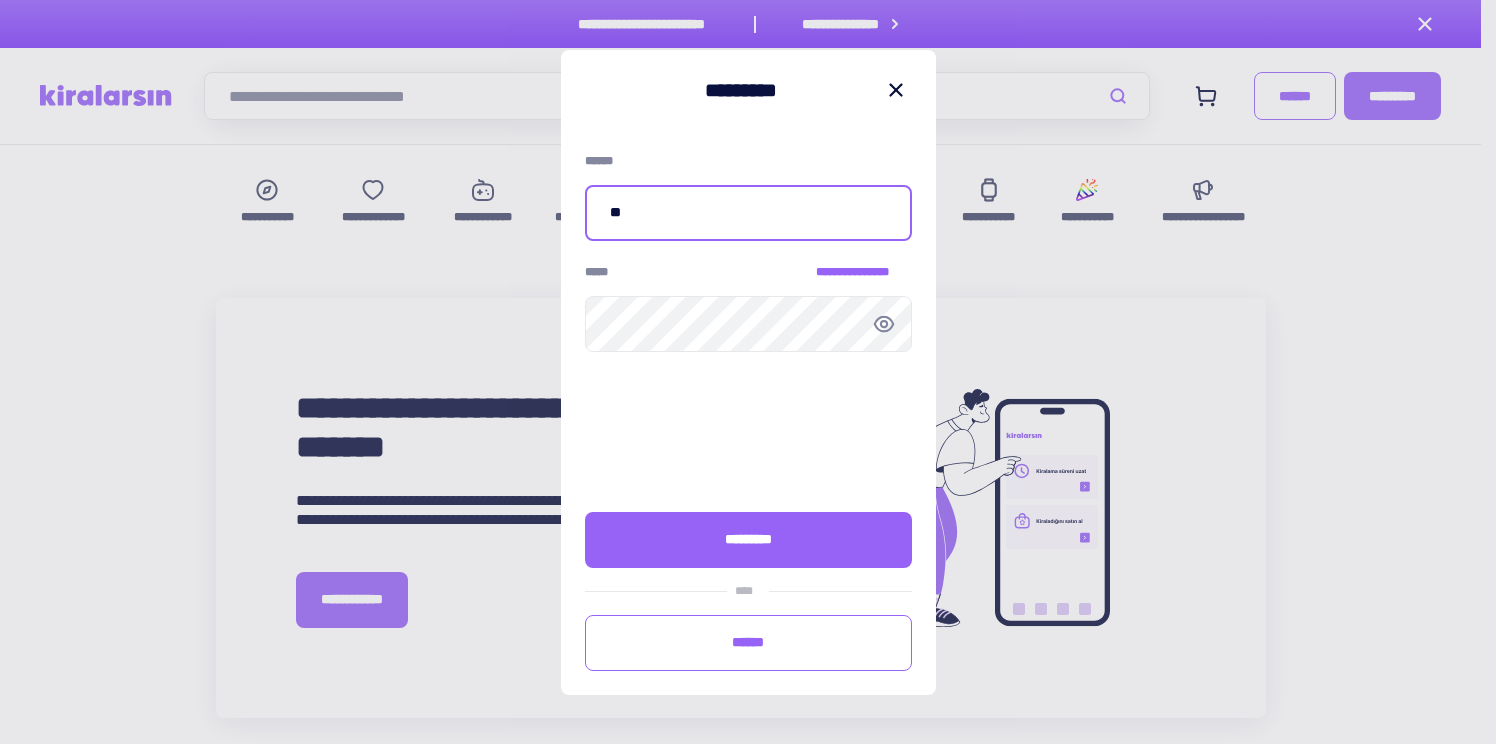 type on "*" 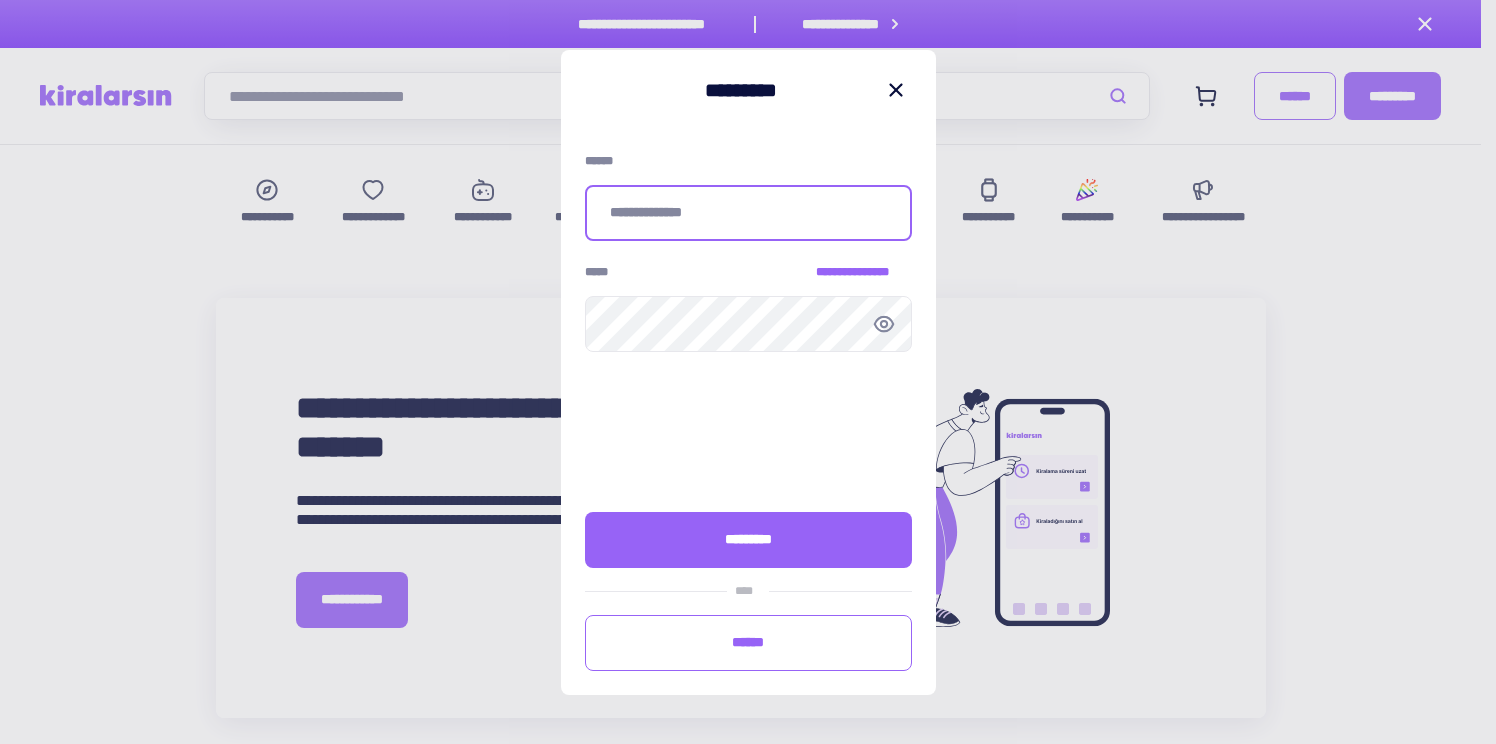 type on "*" 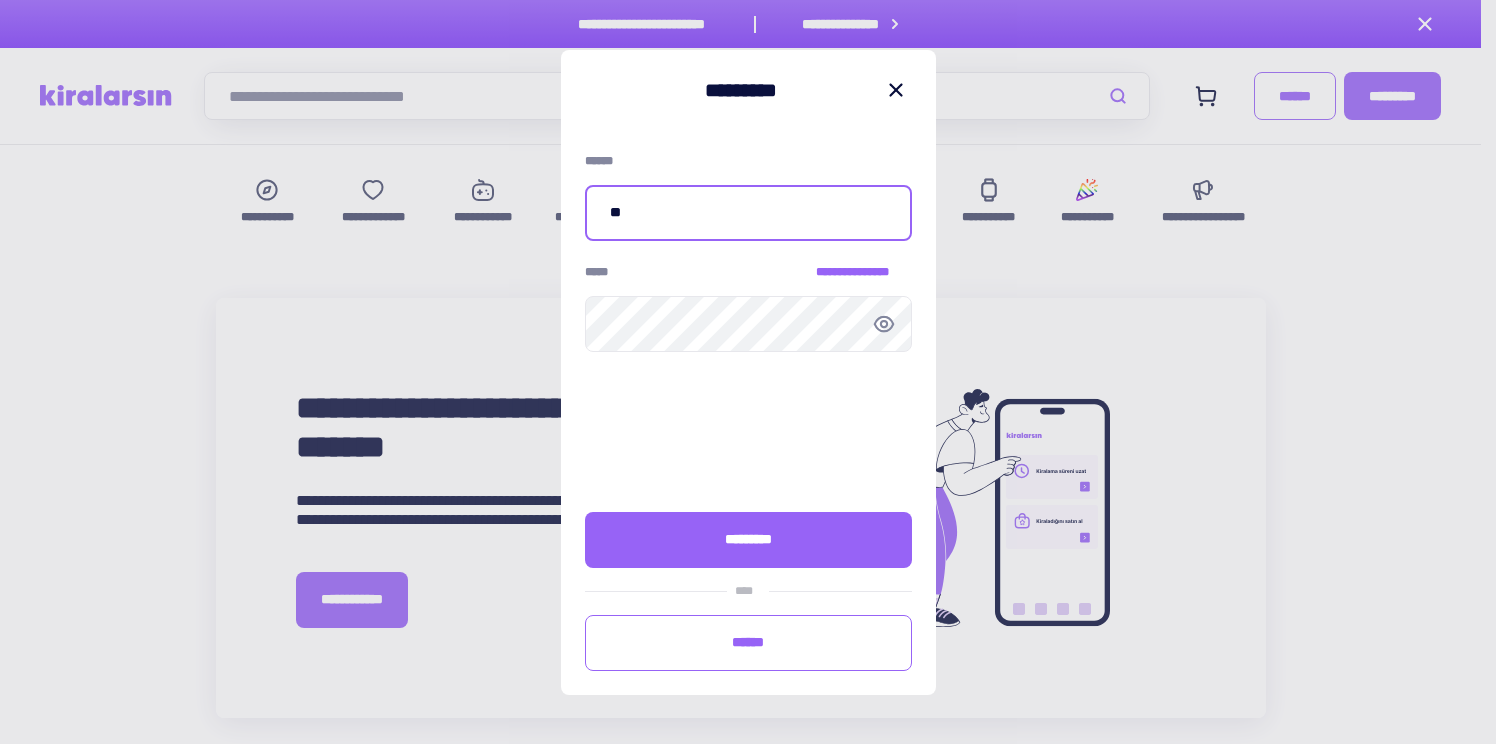 type on "*" 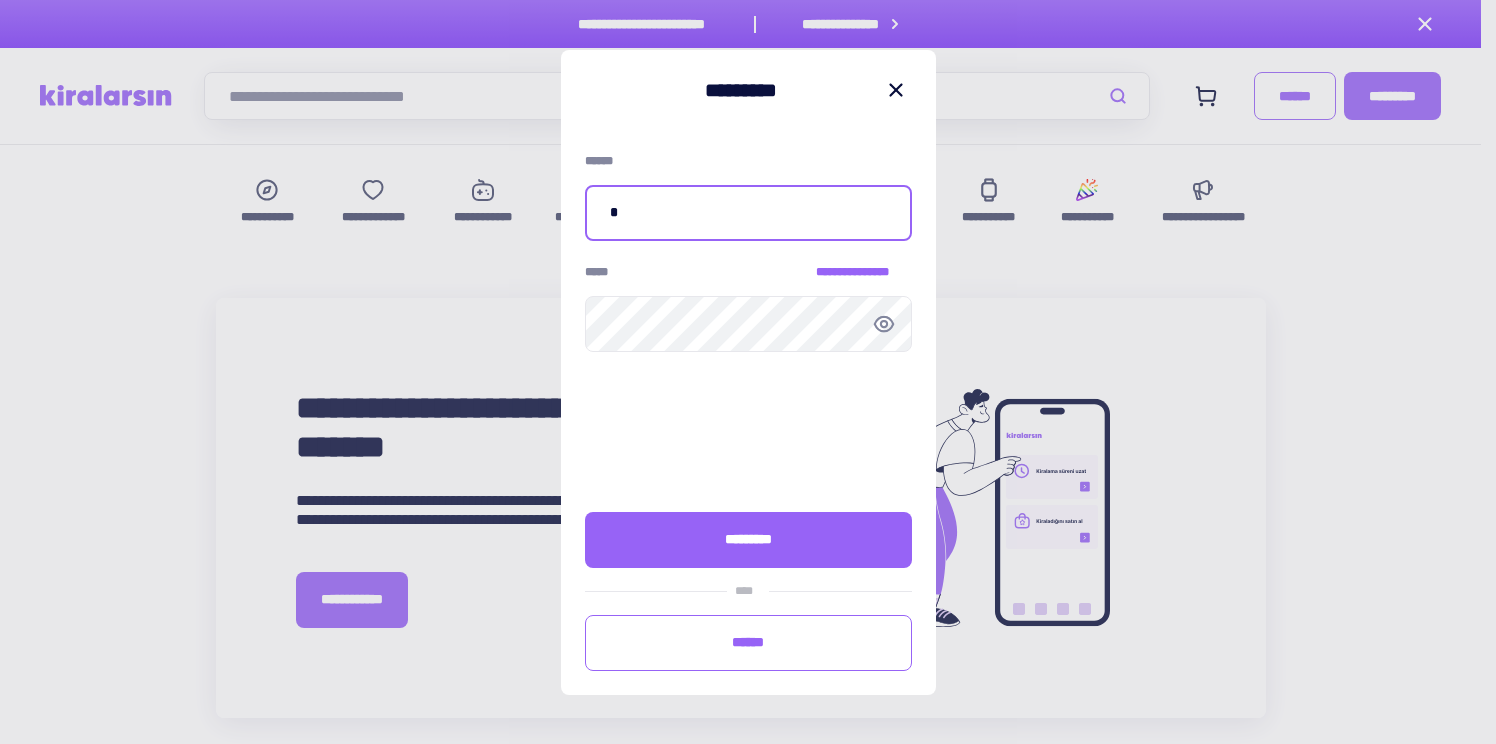 type 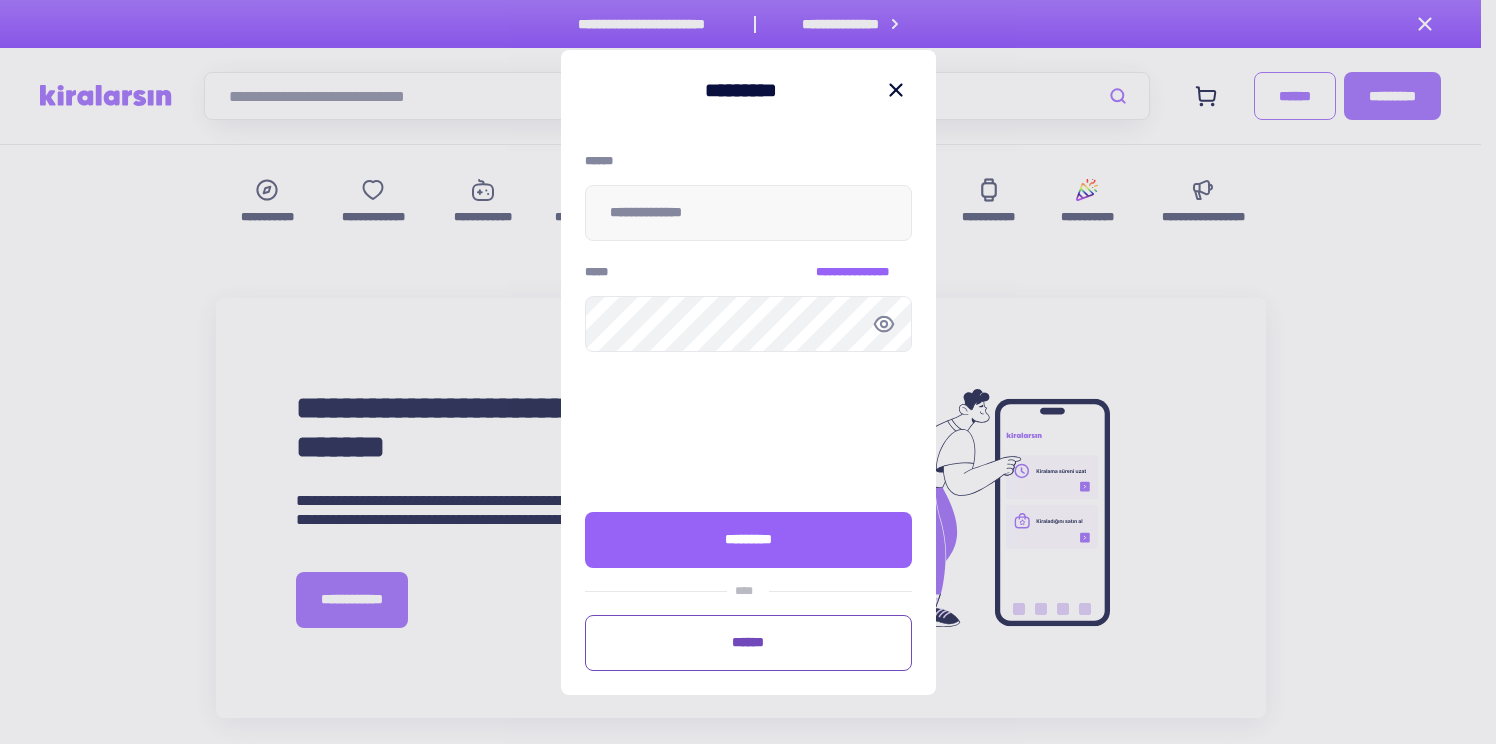 click on "******" at bounding box center (748, 643) 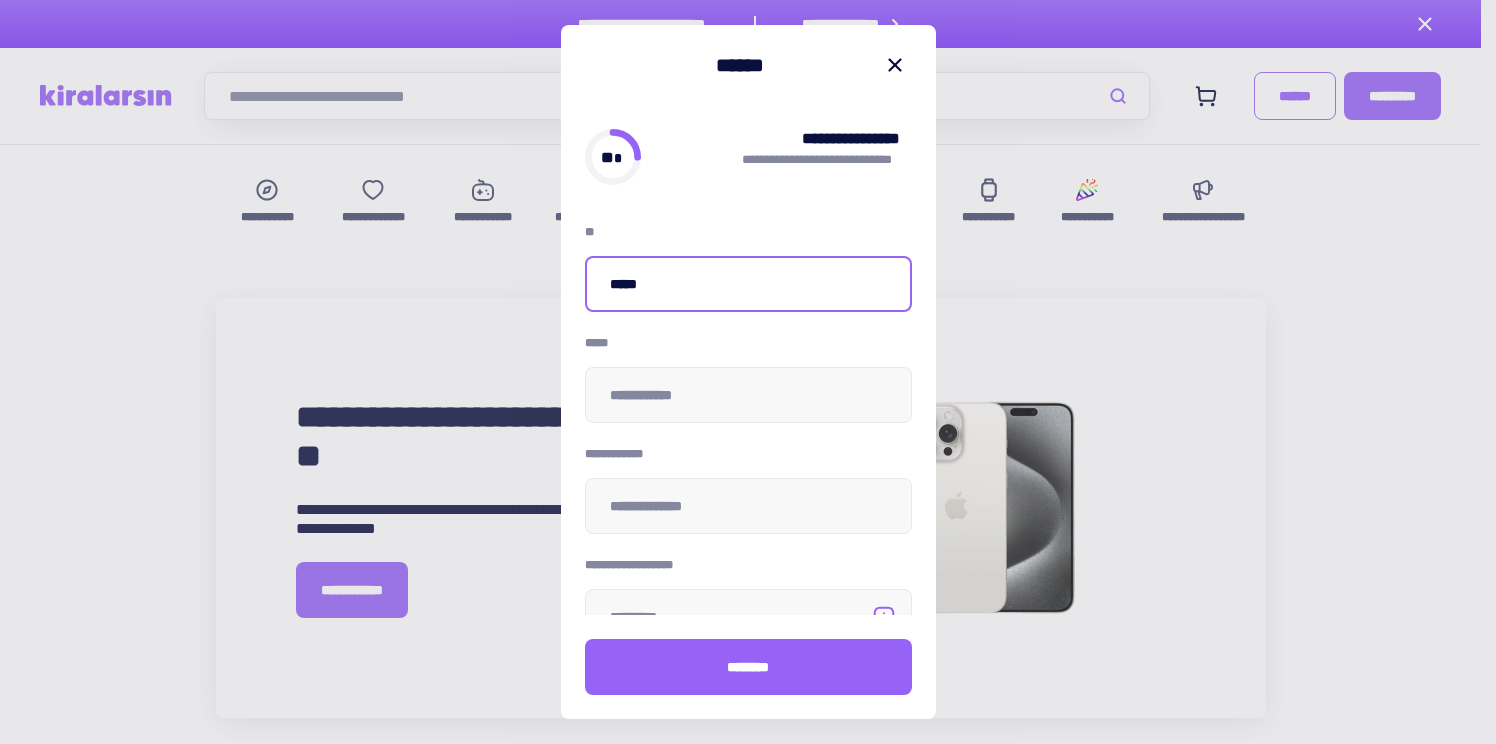 type on "*****" 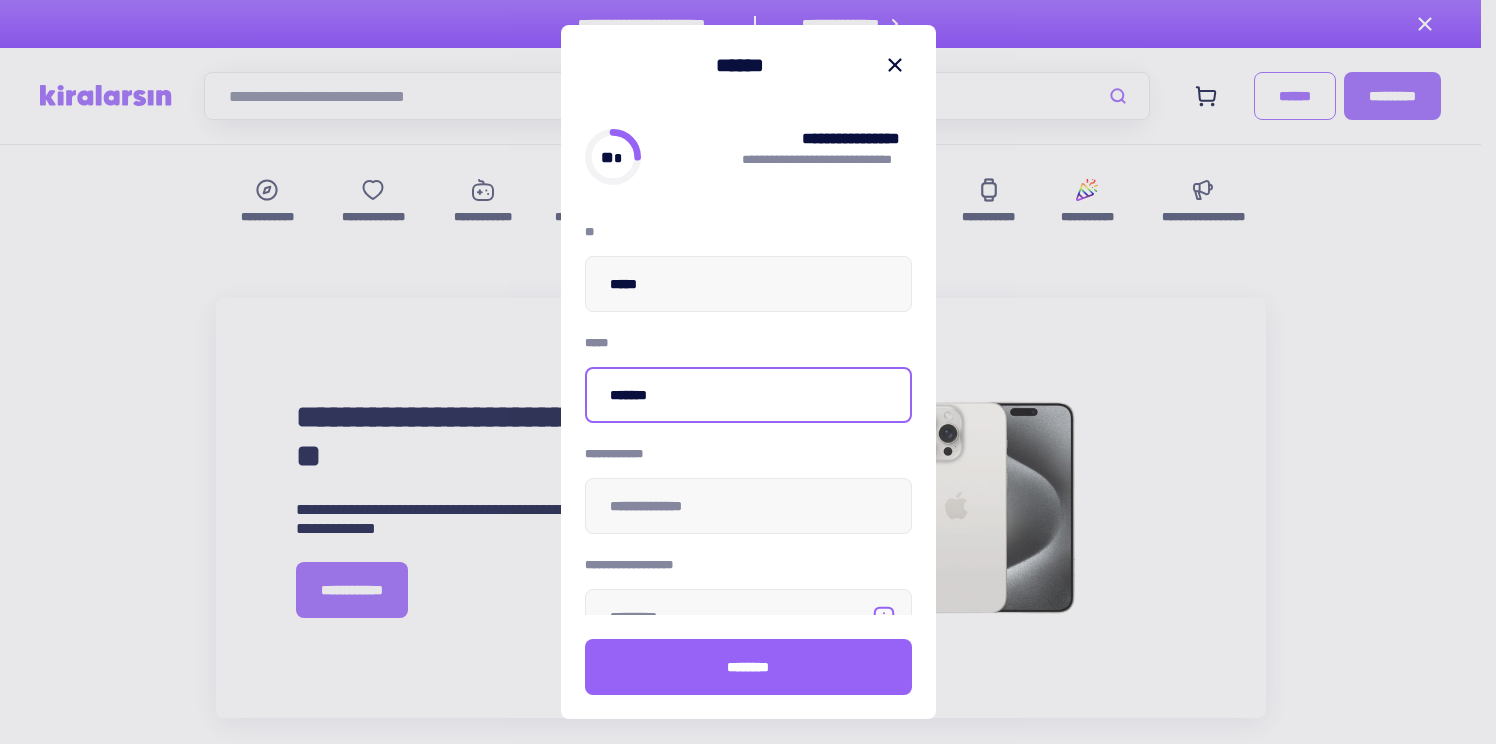 type on "*******" 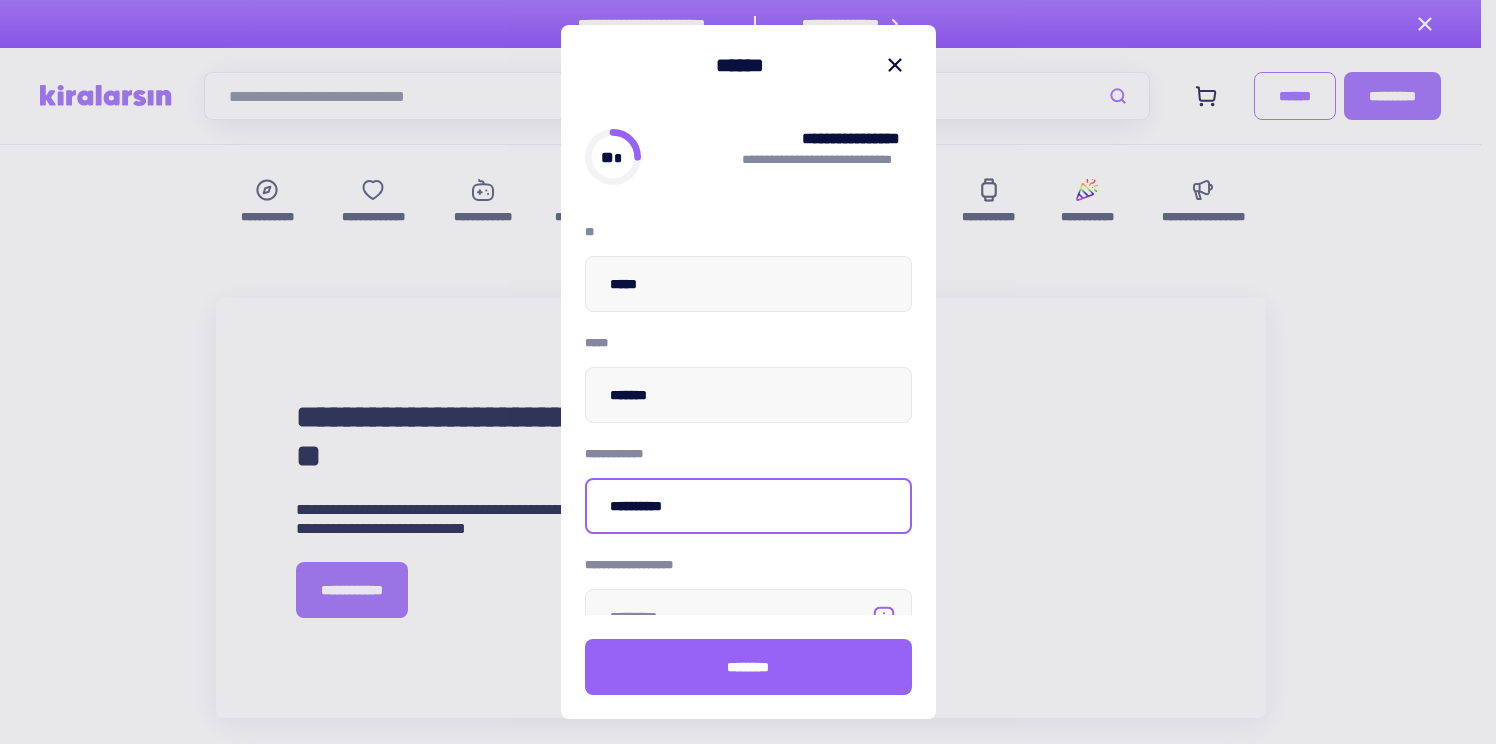 type on "**********" 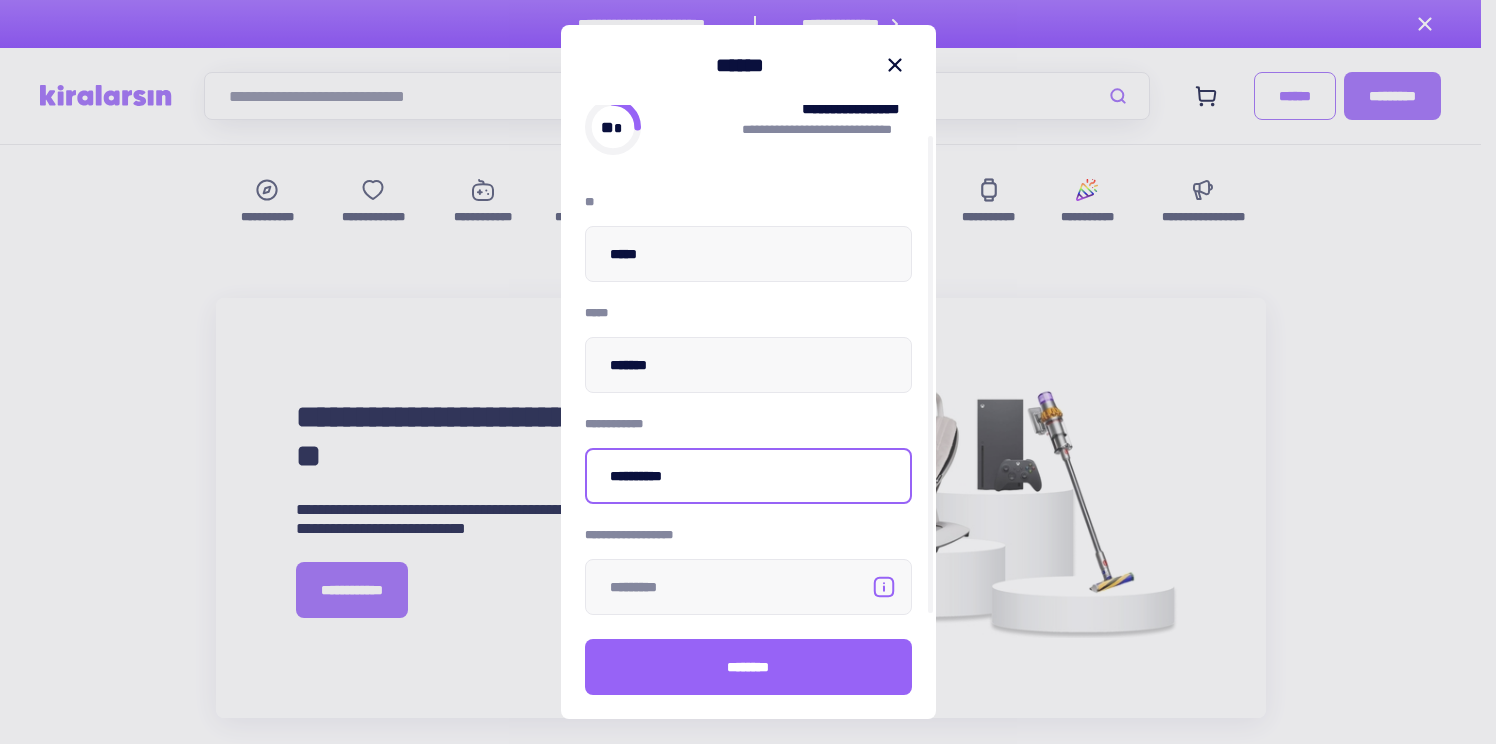 scroll, scrollTop: 30, scrollLeft: 0, axis: vertical 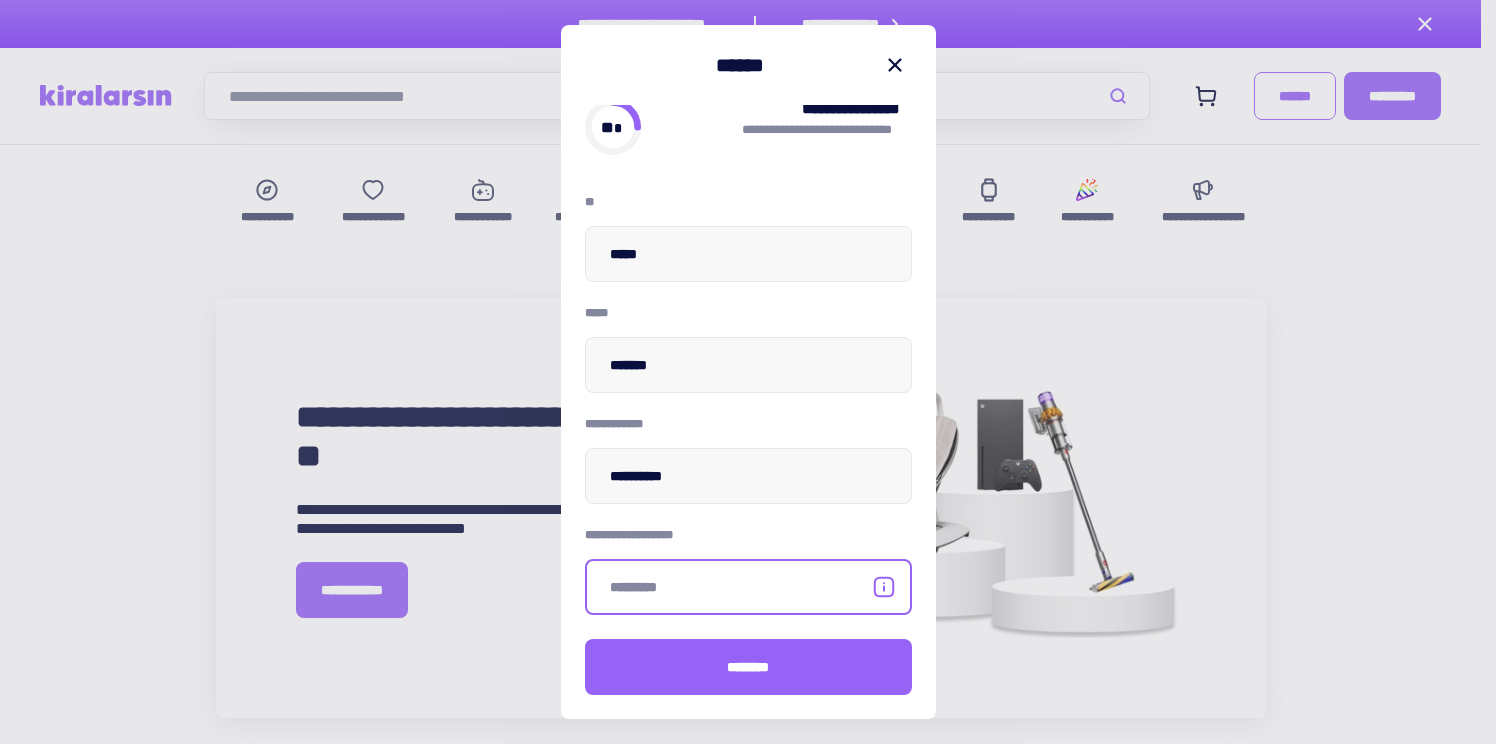 click at bounding box center (748, 587) 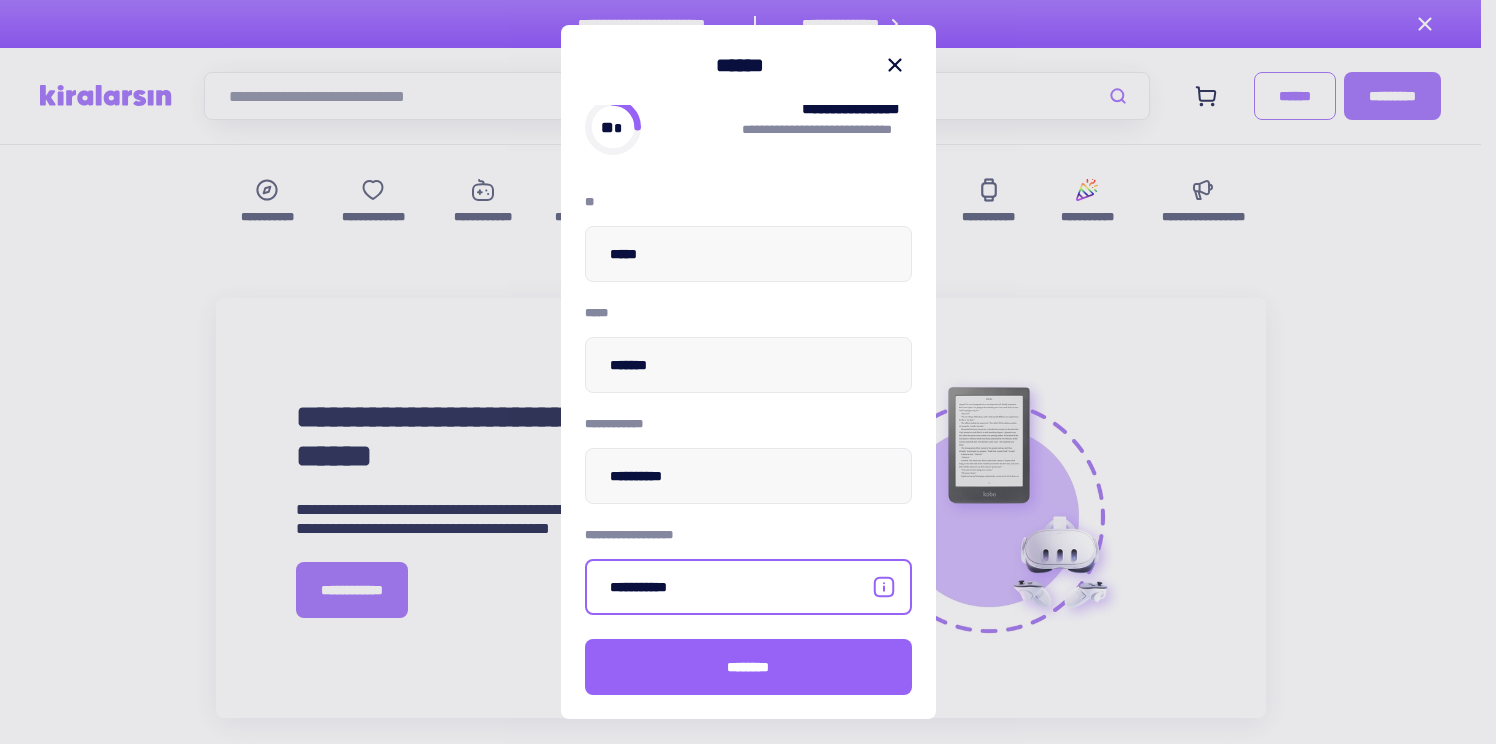 type on "**********" 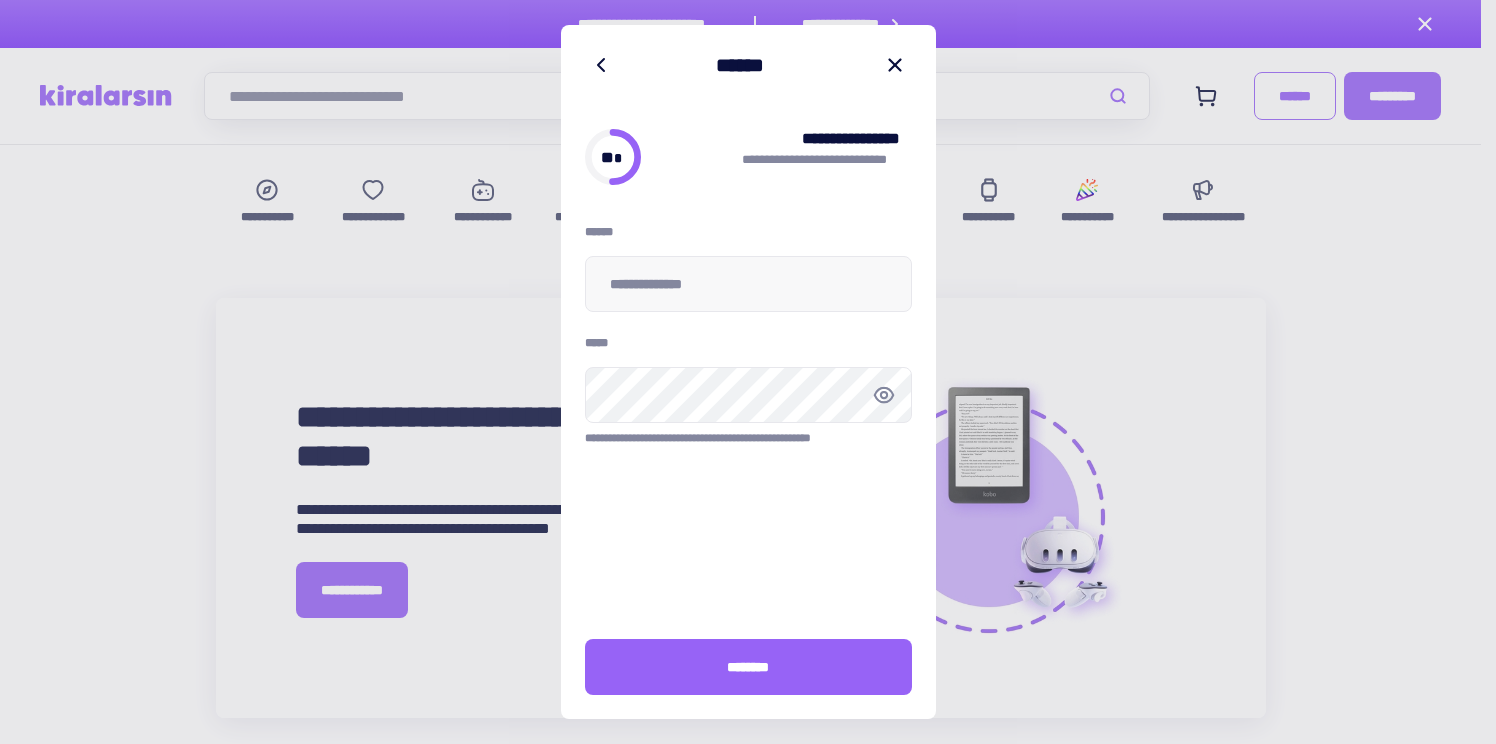 scroll, scrollTop: 0, scrollLeft: 0, axis: both 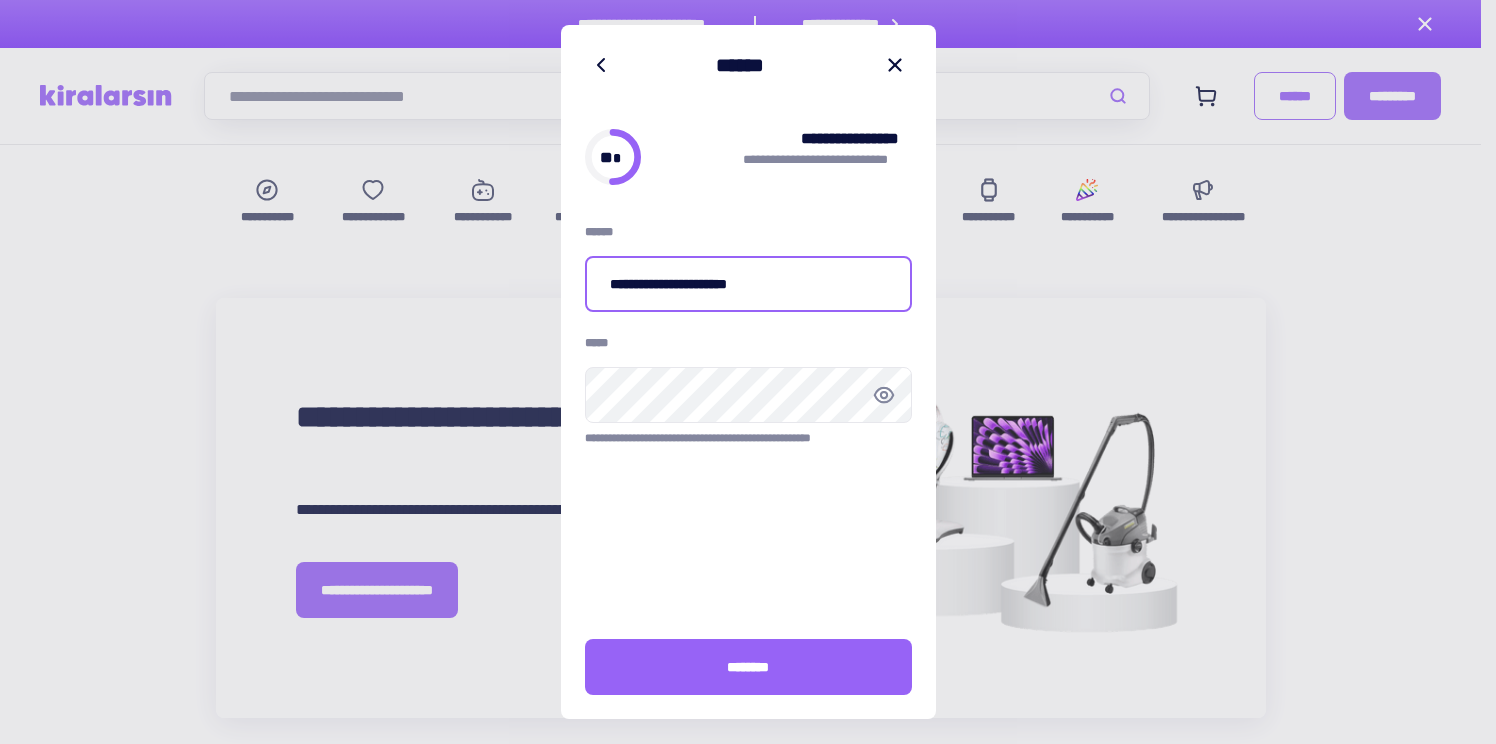 type on "**********" 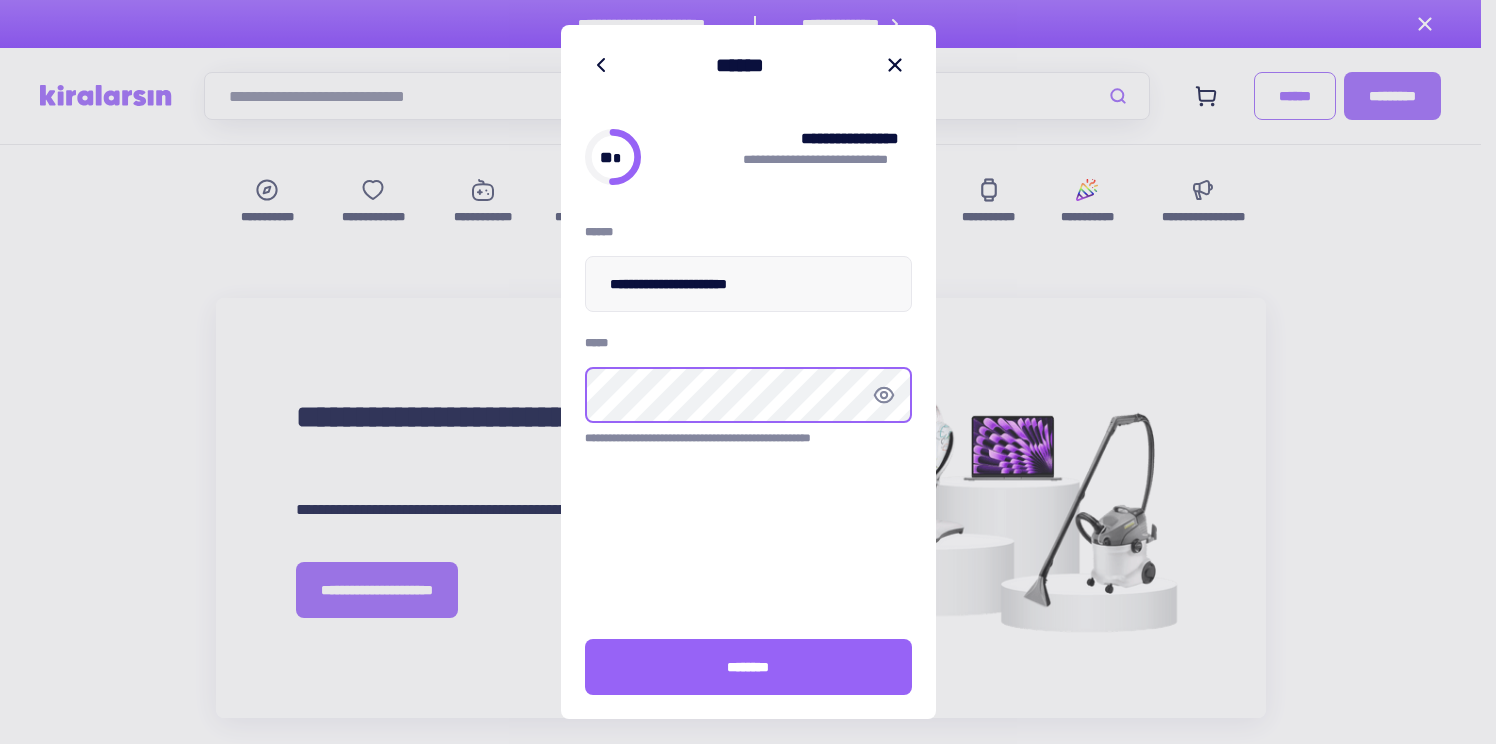 click at bounding box center (0, 0) 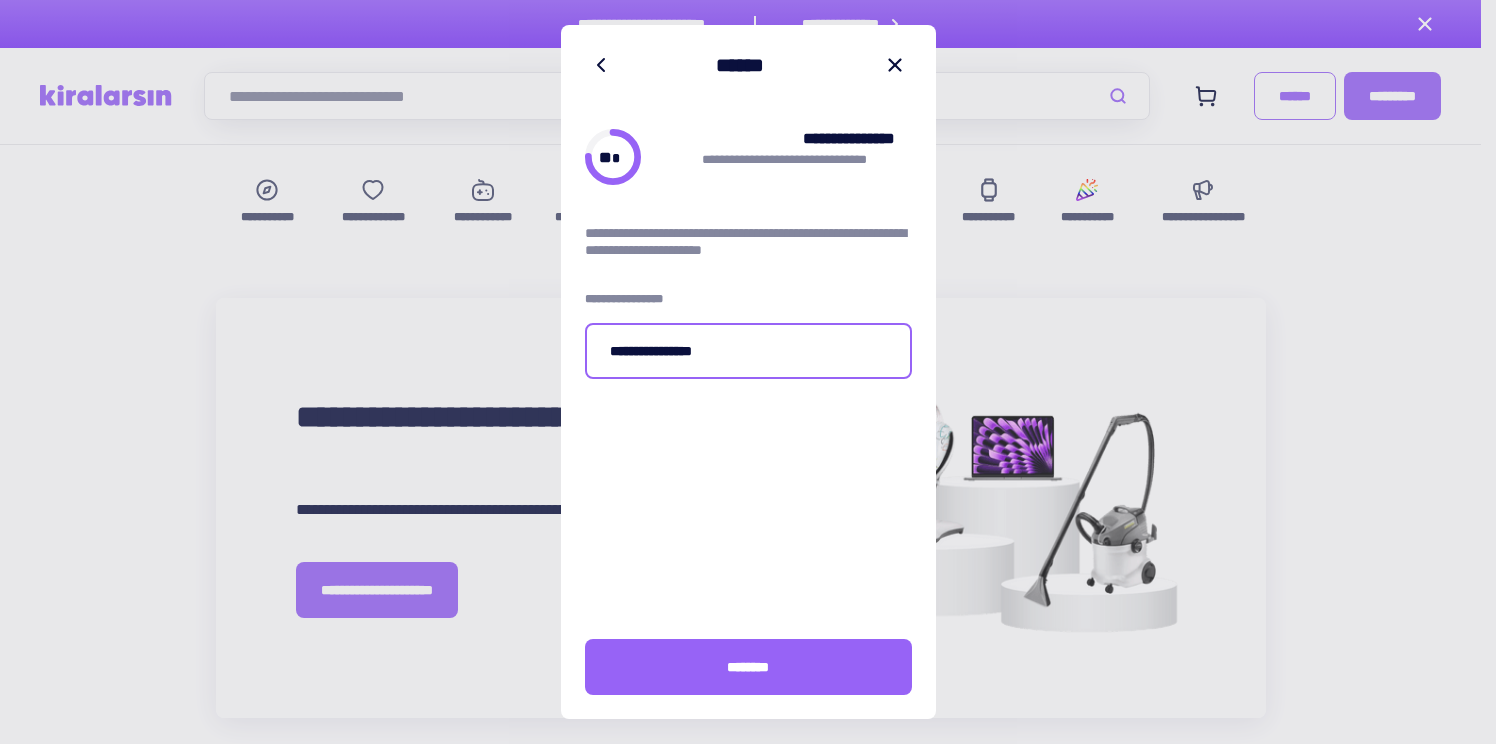 click on "**********" at bounding box center [748, 351] 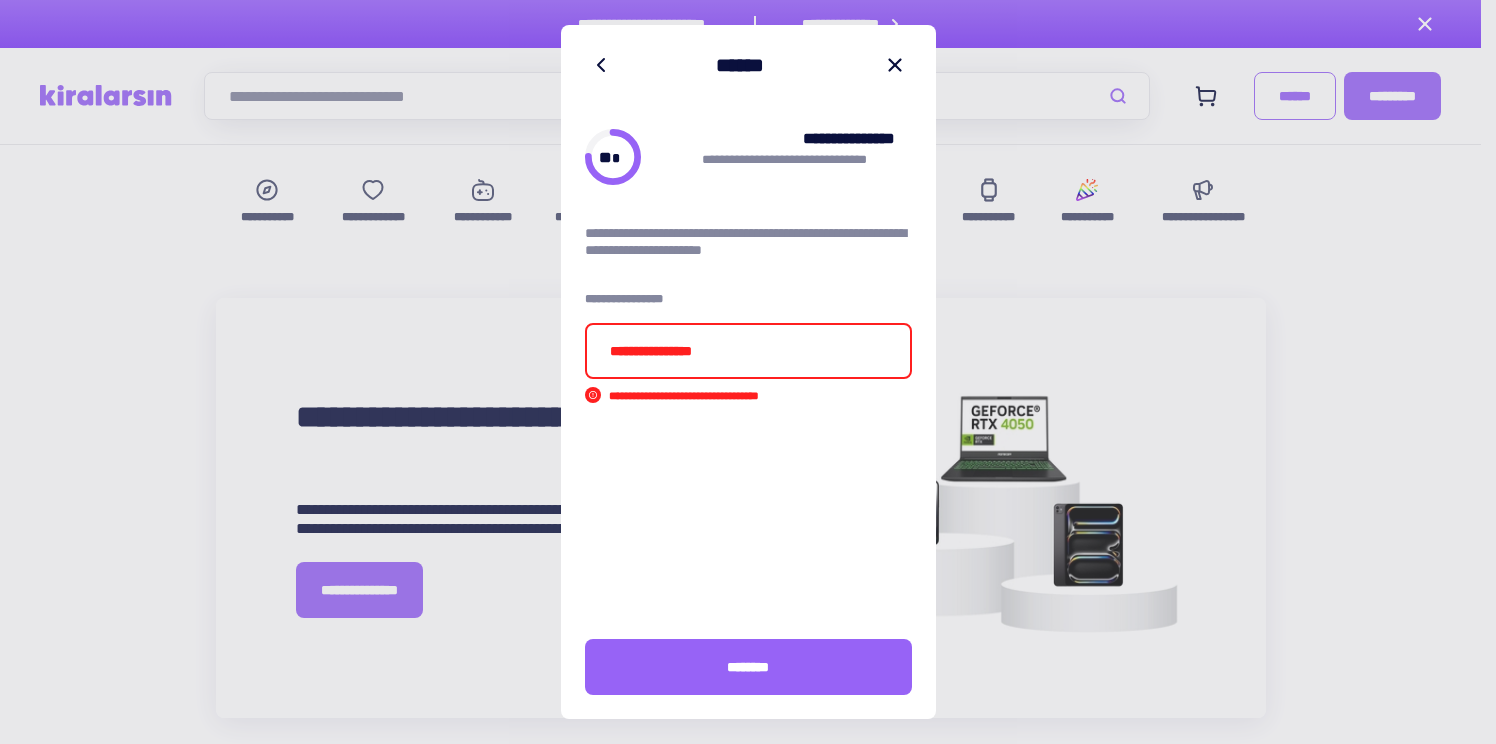 type on "**********" 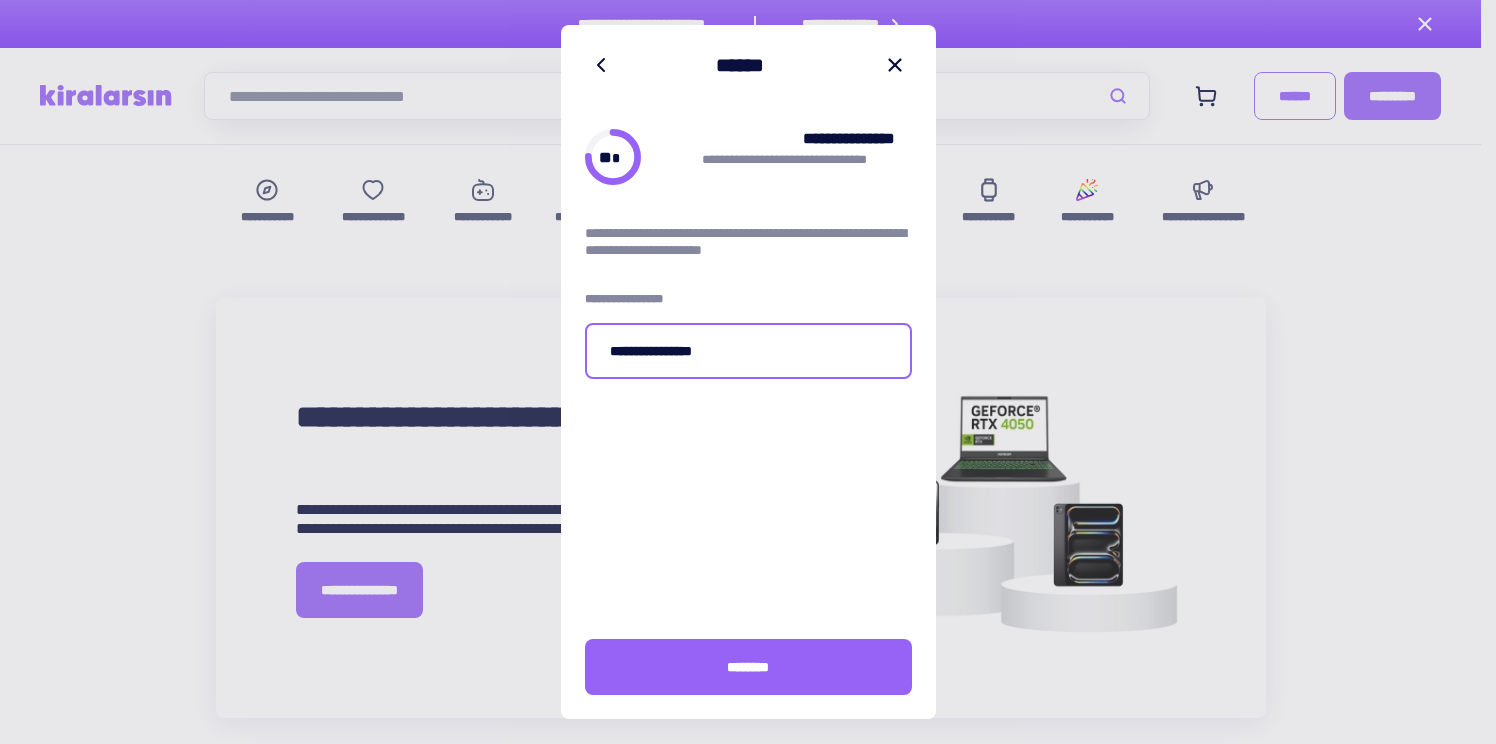 click at bounding box center (0, 0) 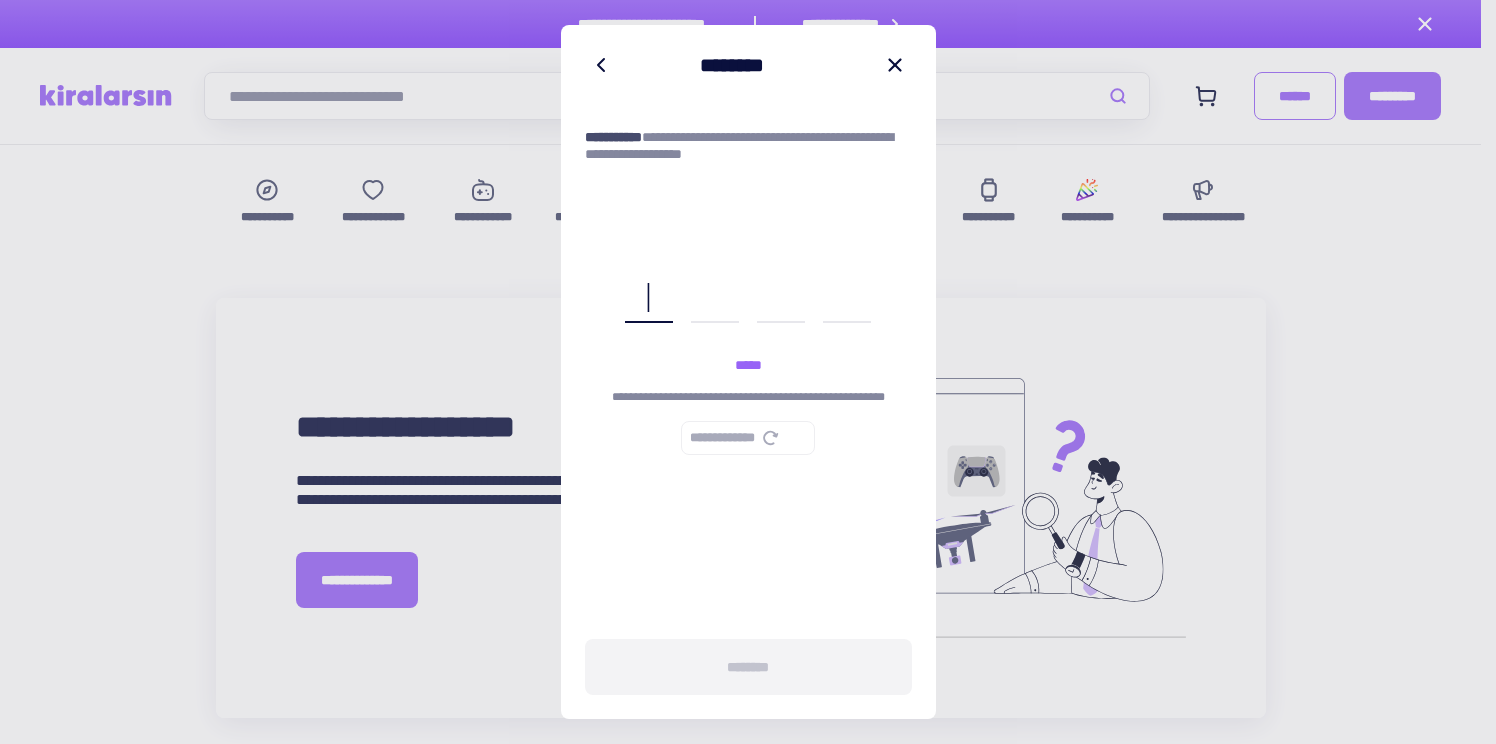 click at bounding box center (649, 299) 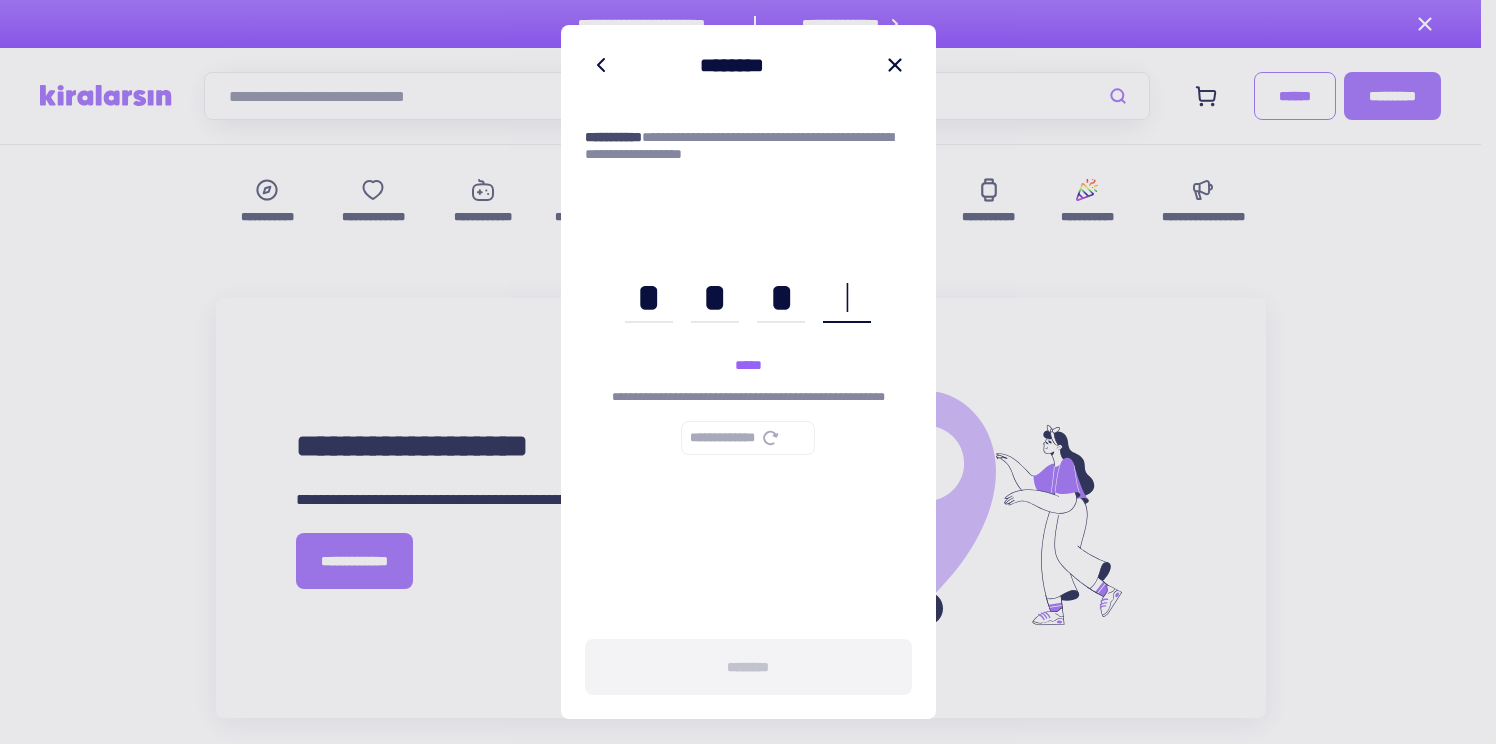 type on "****" 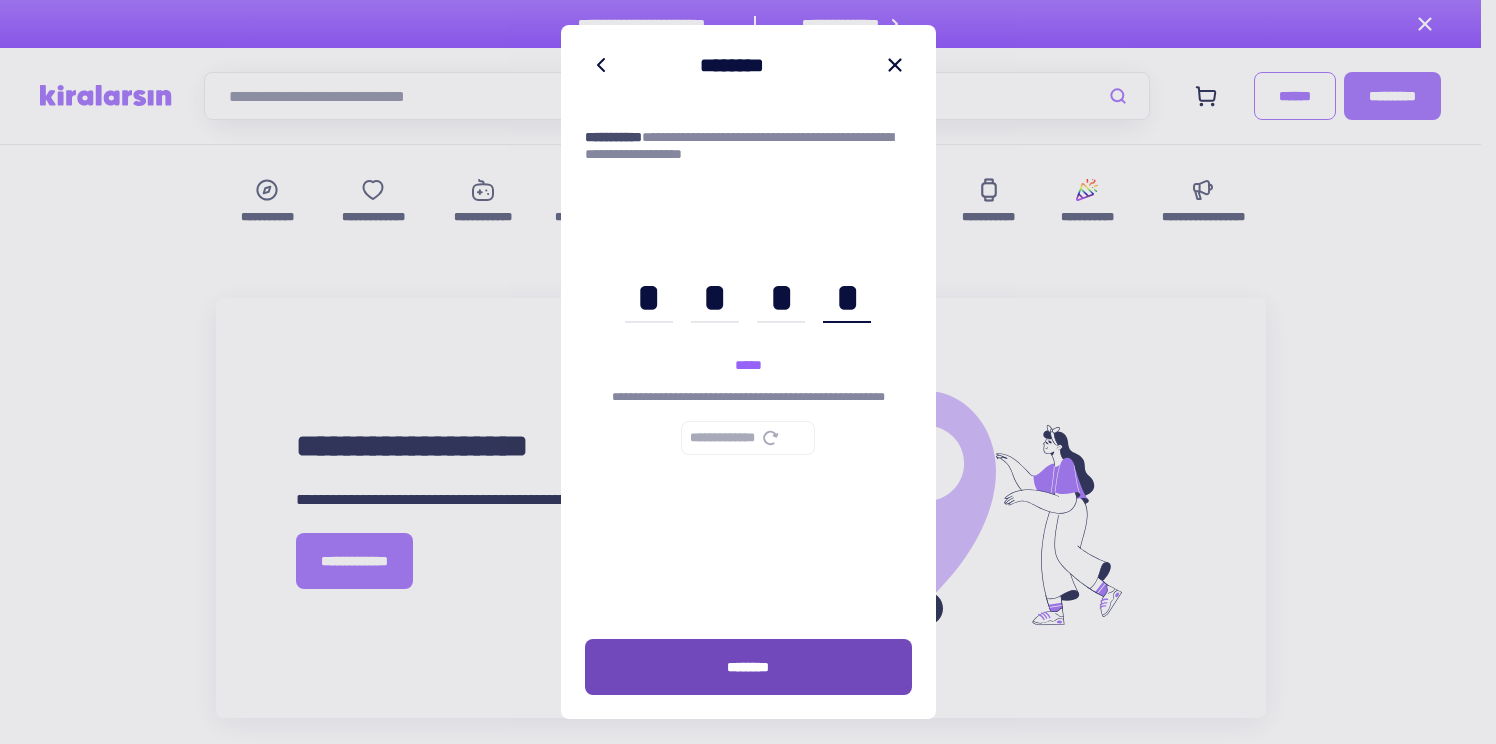 click on "********" at bounding box center [748, 667] 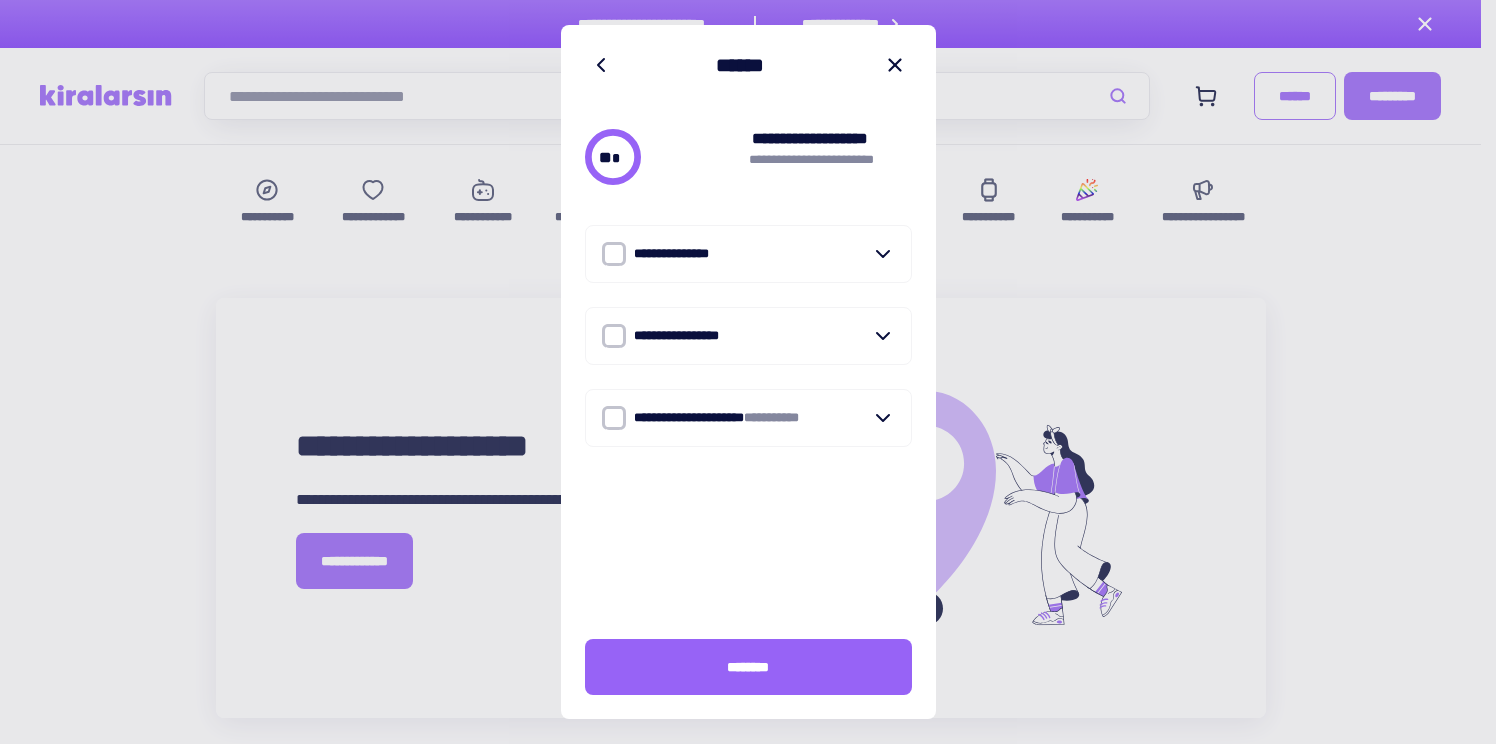 click at bounding box center [614, 254] 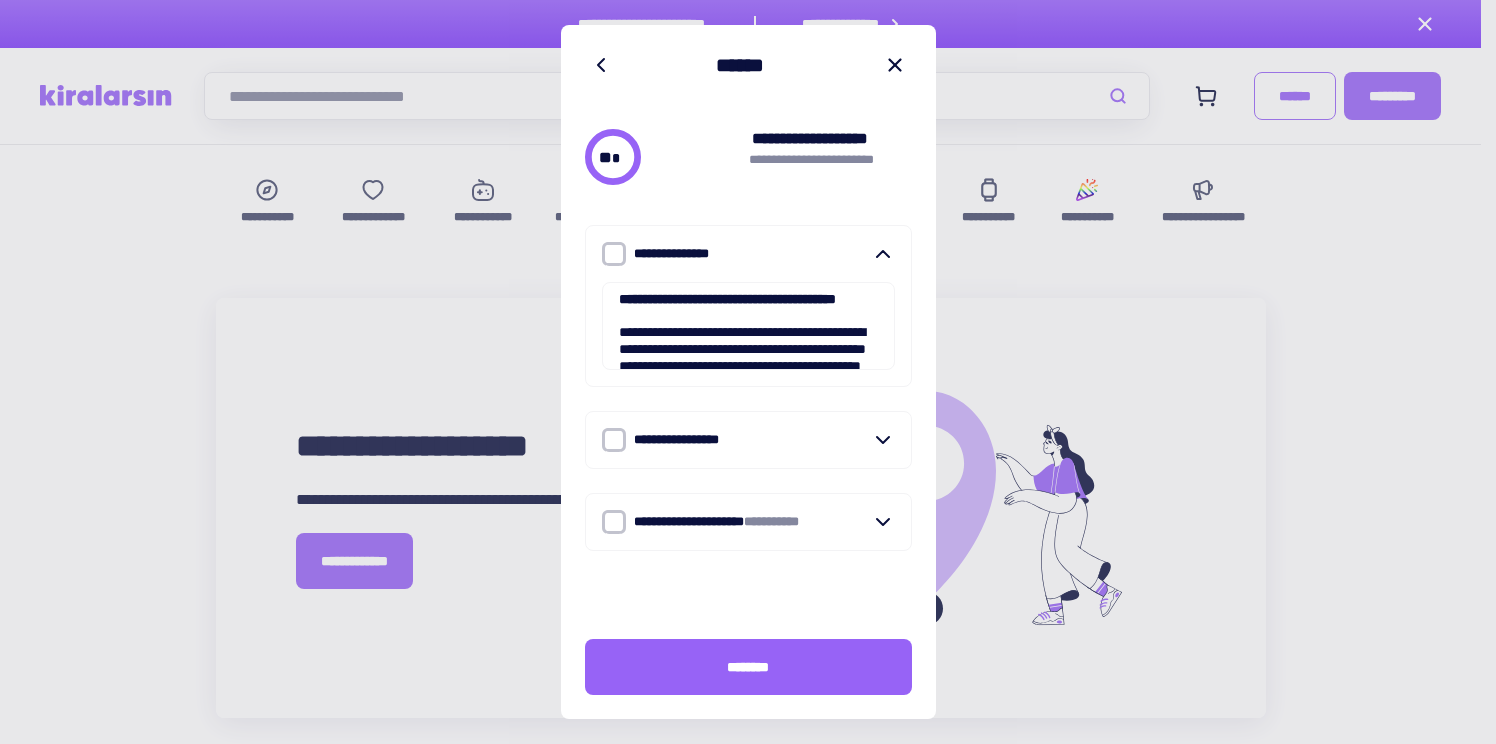 click at bounding box center [614, 440] 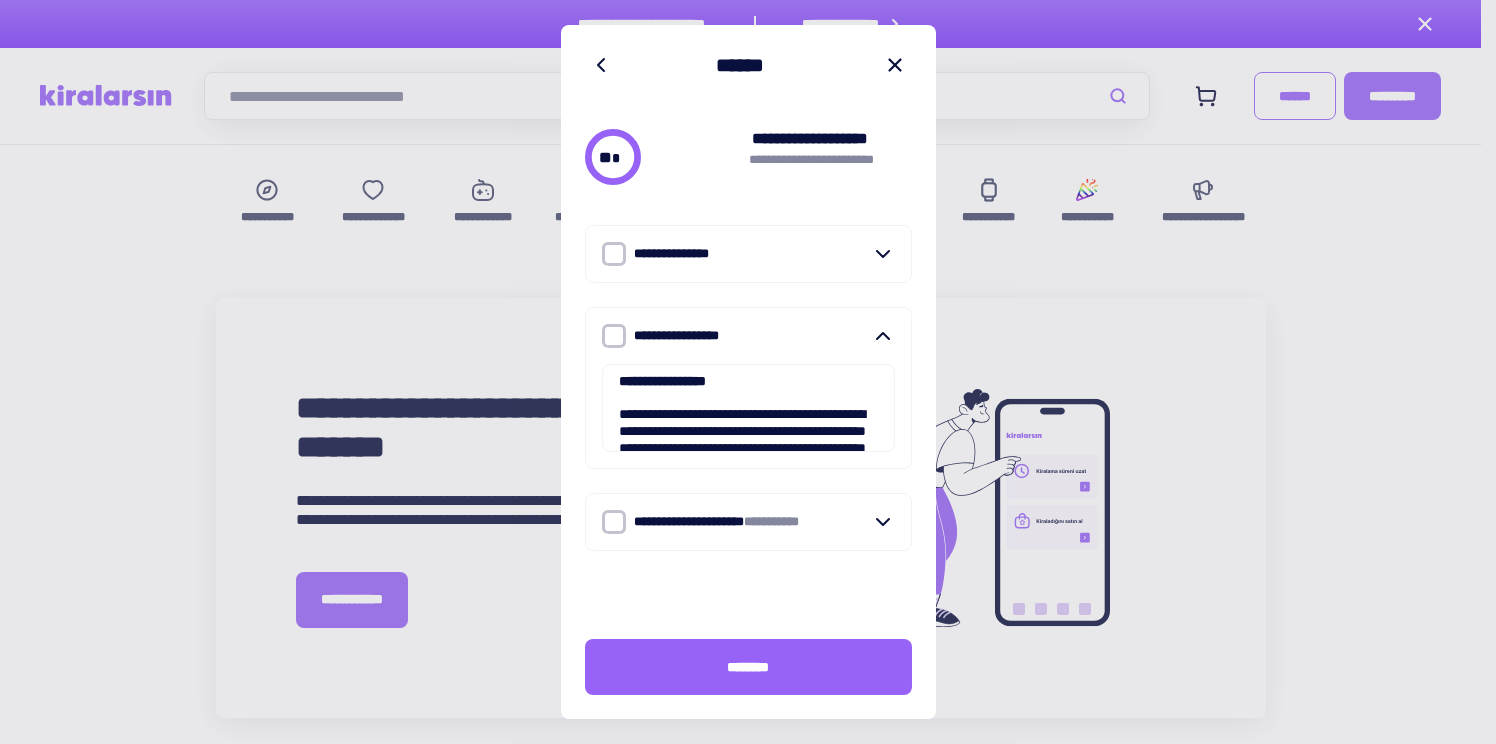 click at bounding box center (614, 522) 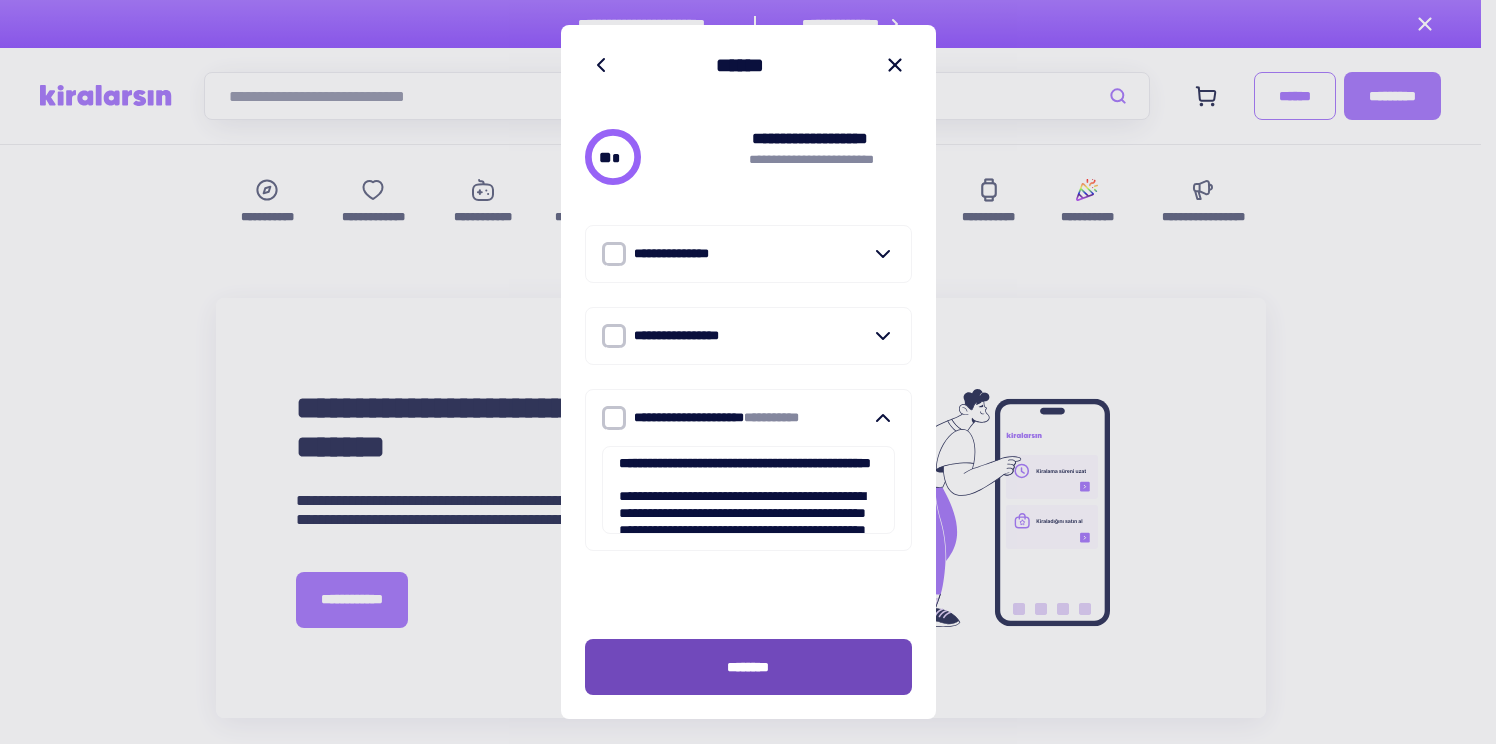 click on "********" at bounding box center [748, 667] 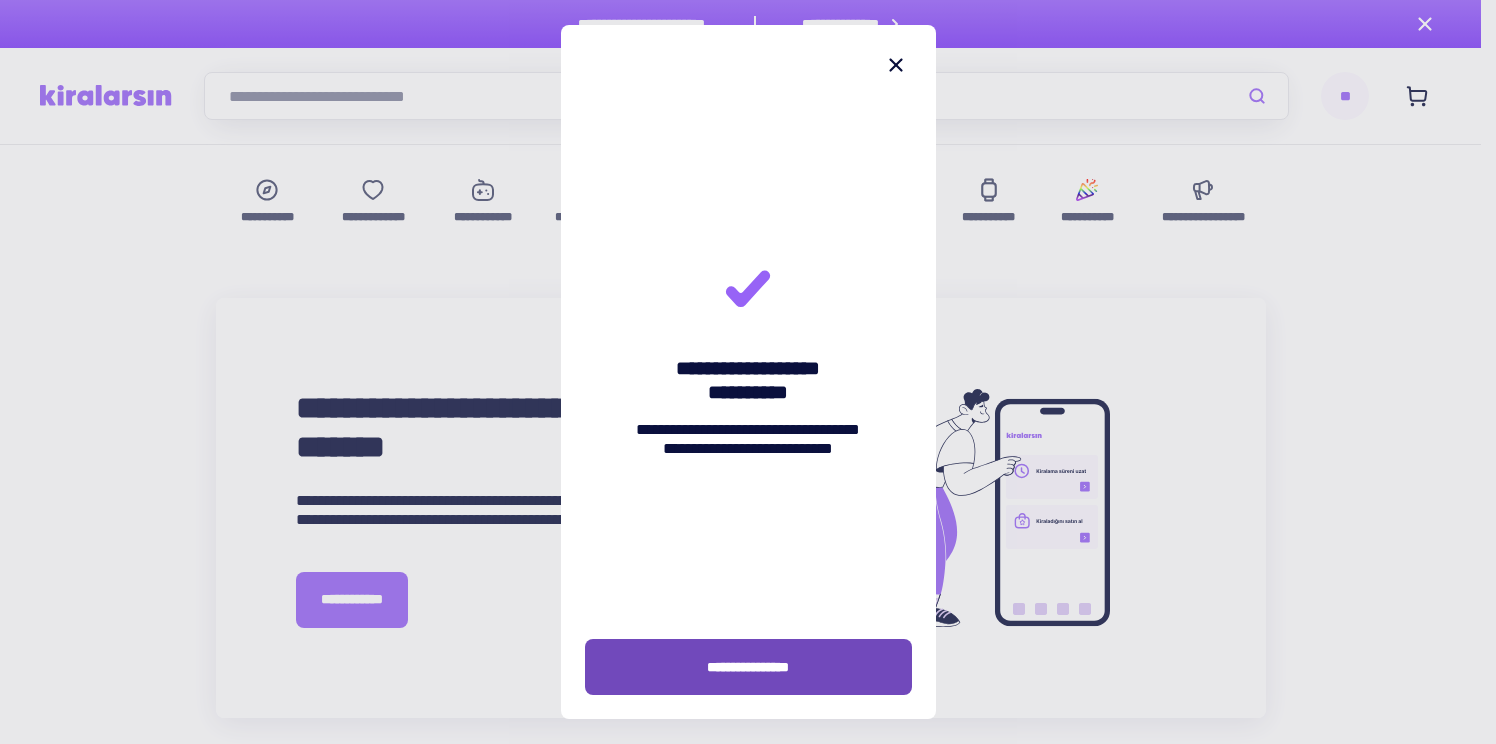 click on "**********" at bounding box center (748, 667) 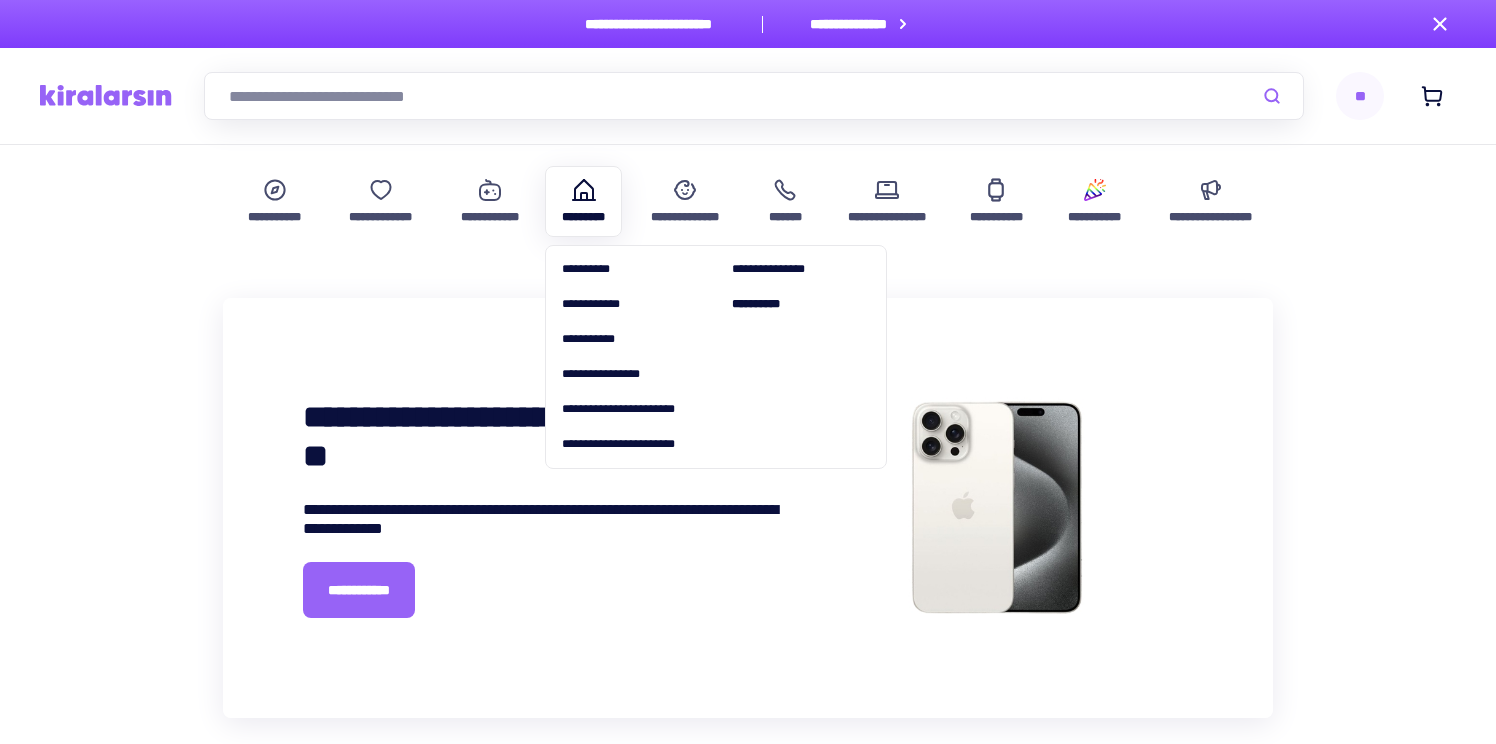 click on "*********" at bounding box center (583, 217) 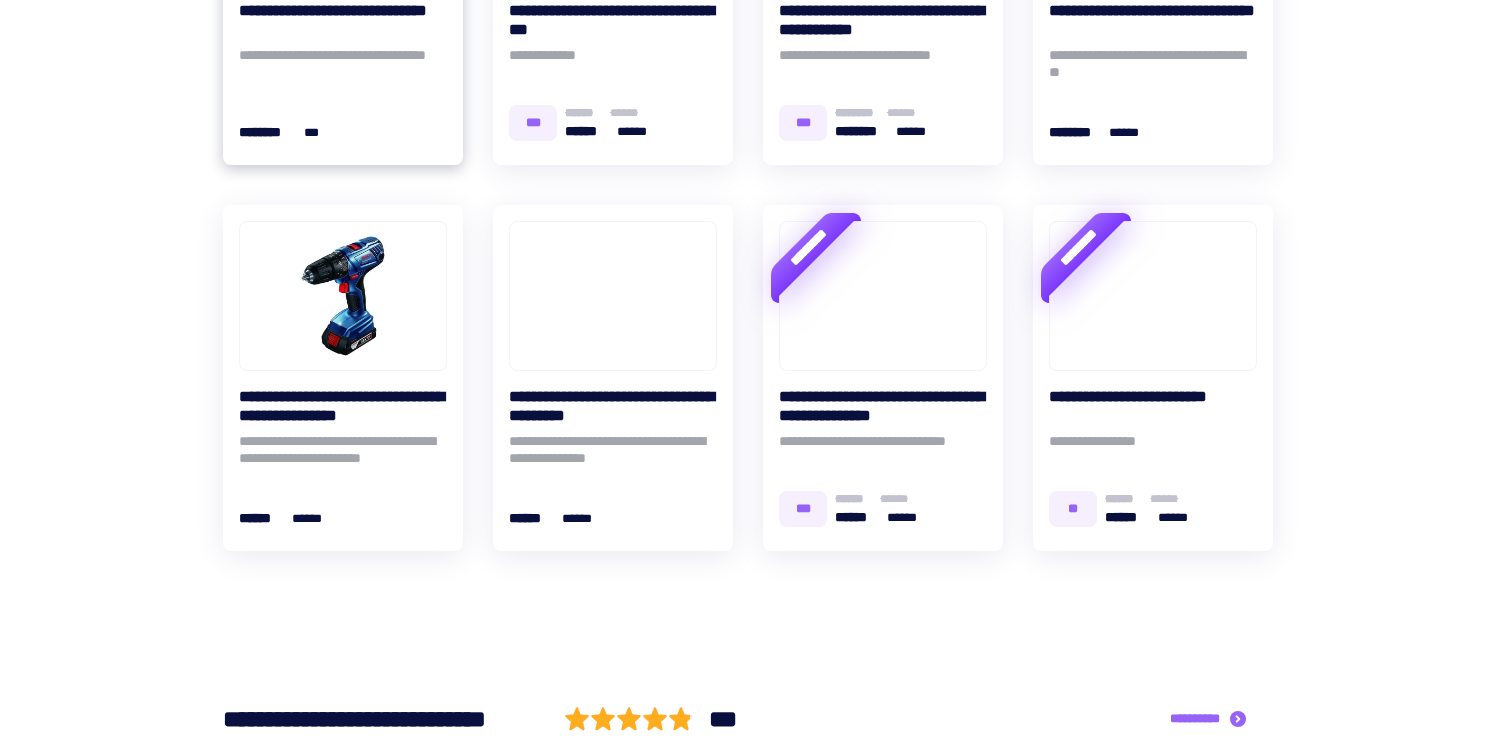 scroll, scrollTop: 658, scrollLeft: 0, axis: vertical 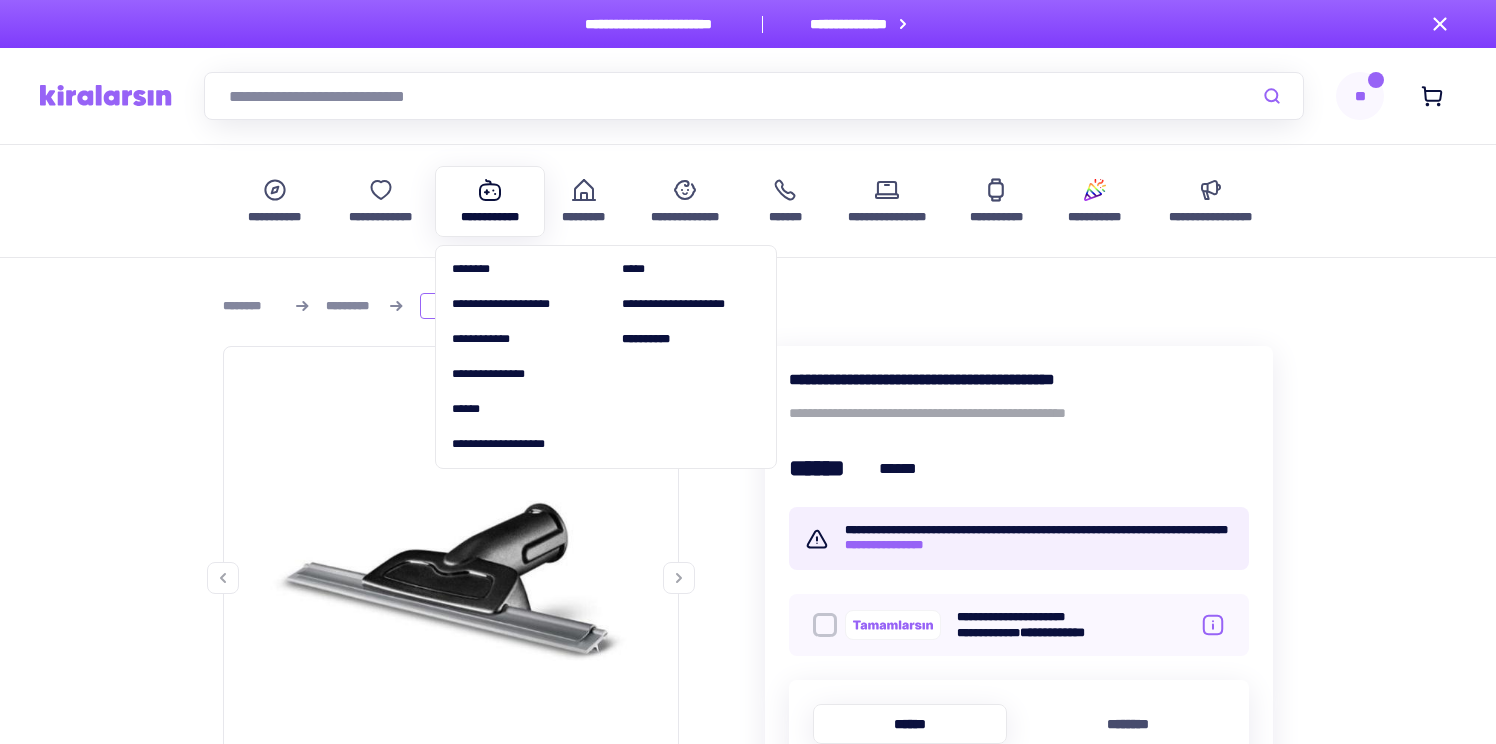 click 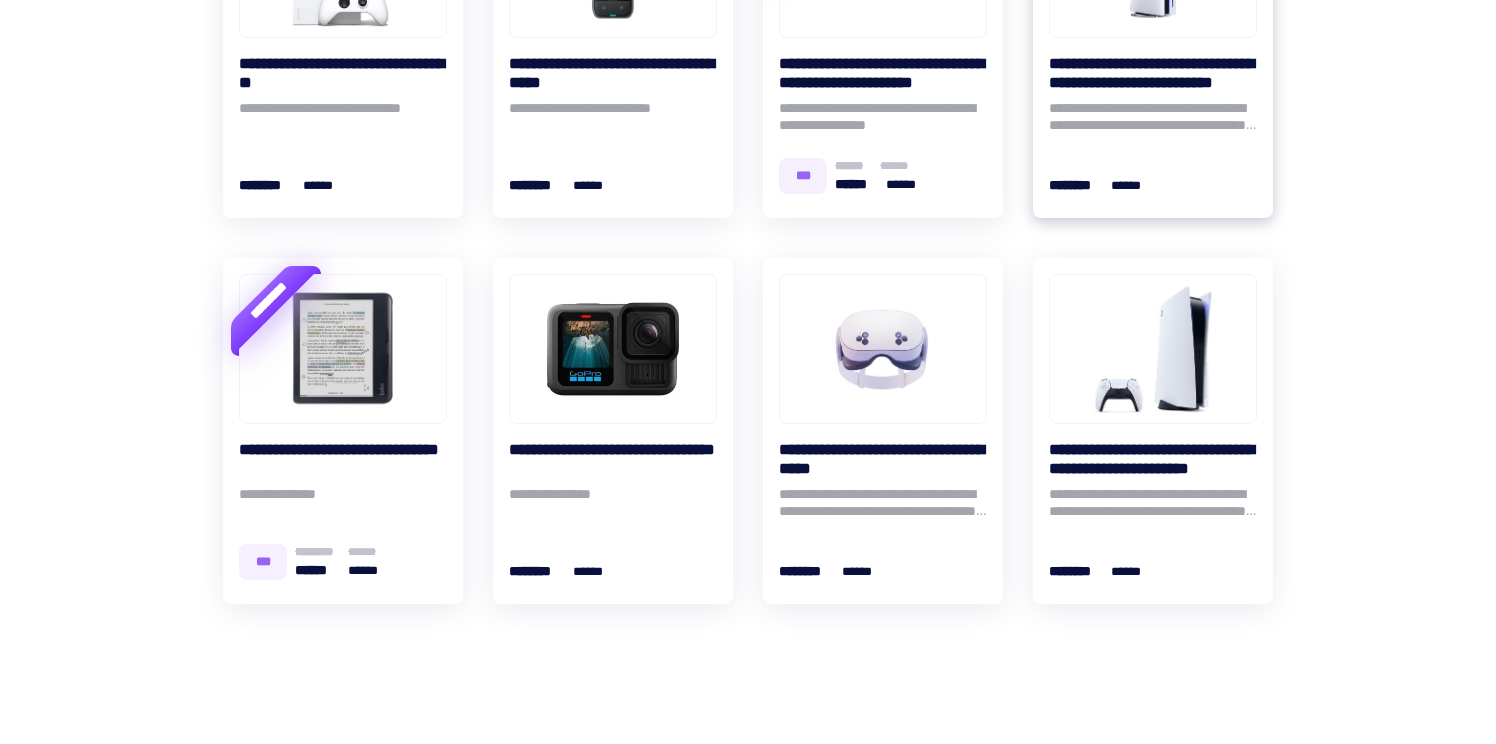 scroll, scrollTop: 604, scrollLeft: 0, axis: vertical 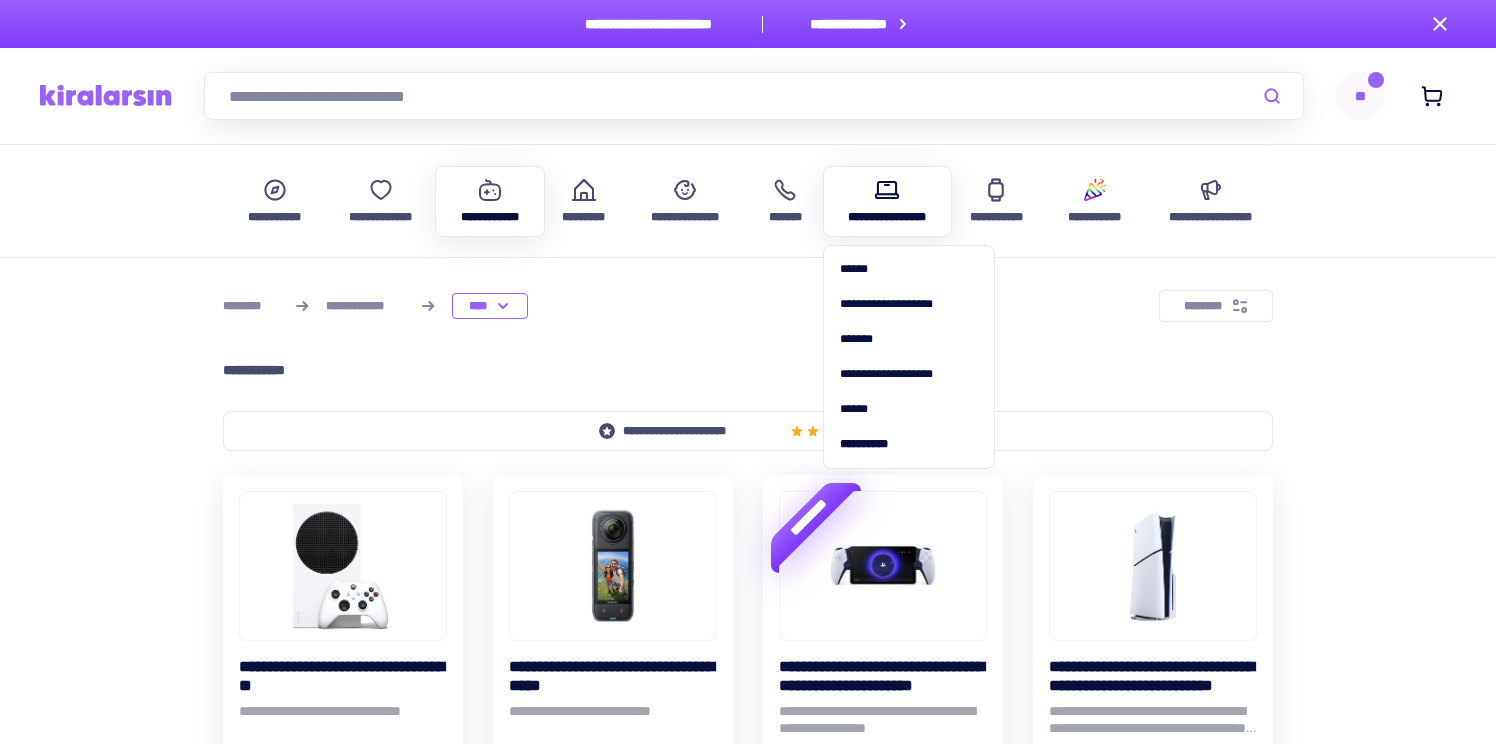 click on "**********" at bounding box center [887, 217] 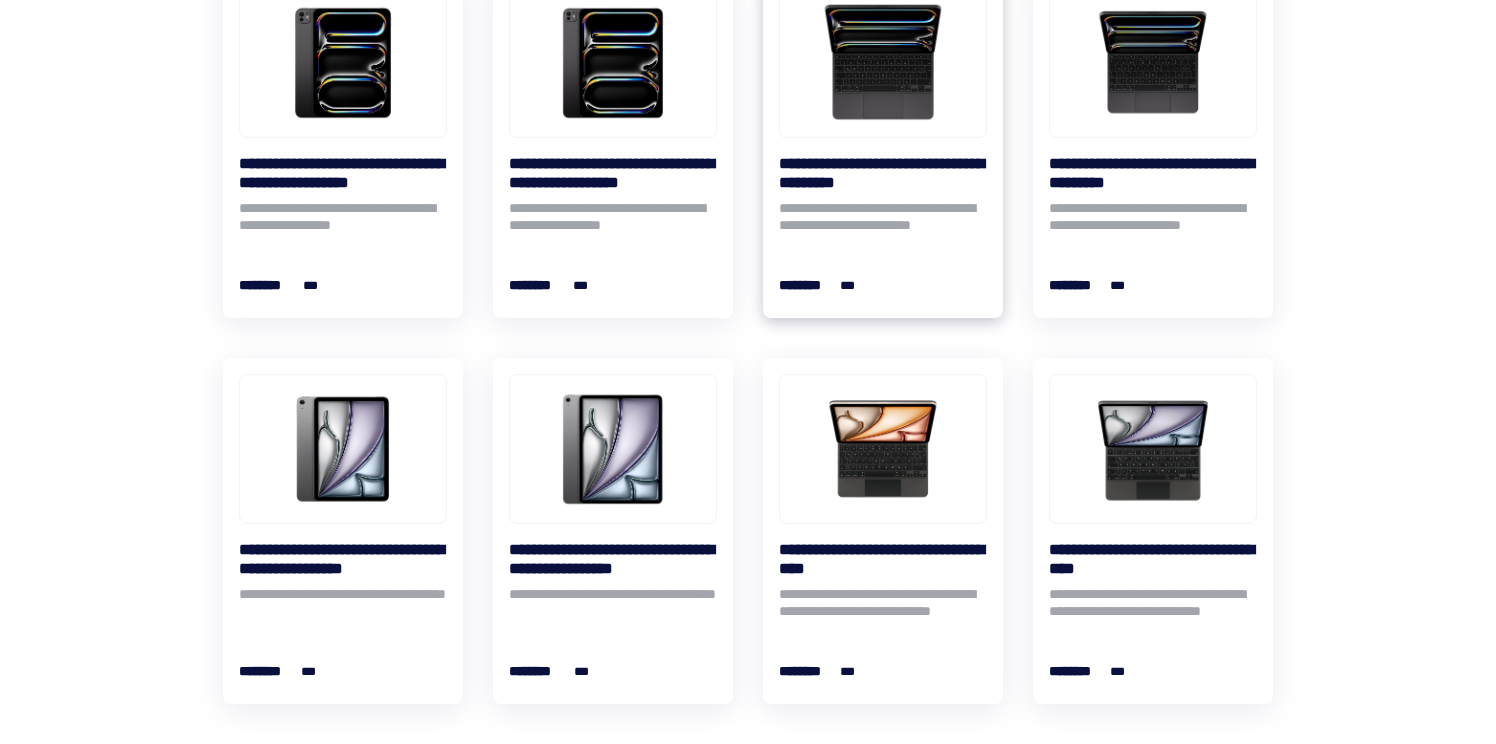 scroll, scrollTop: 442, scrollLeft: 0, axis: vertical 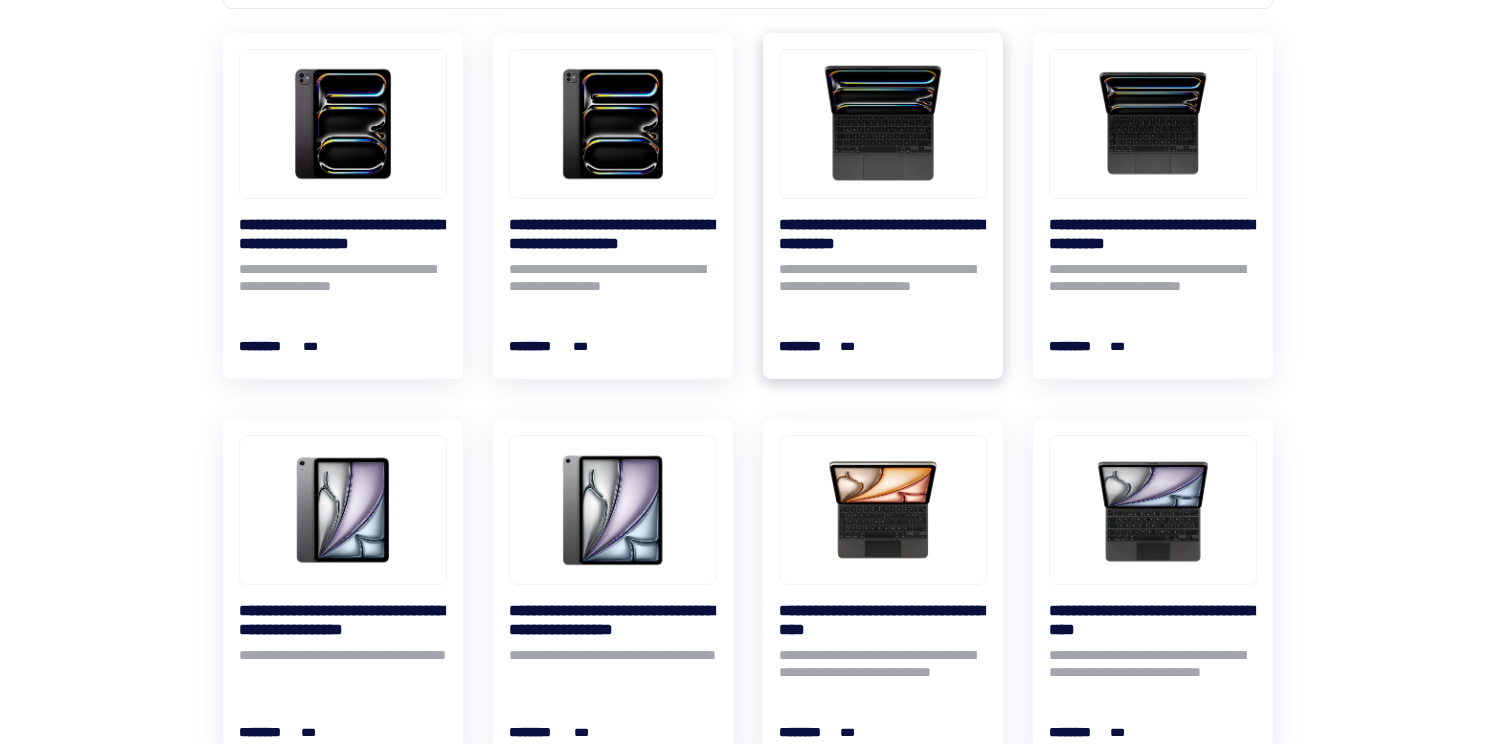 click at bounding box center (883, 124) 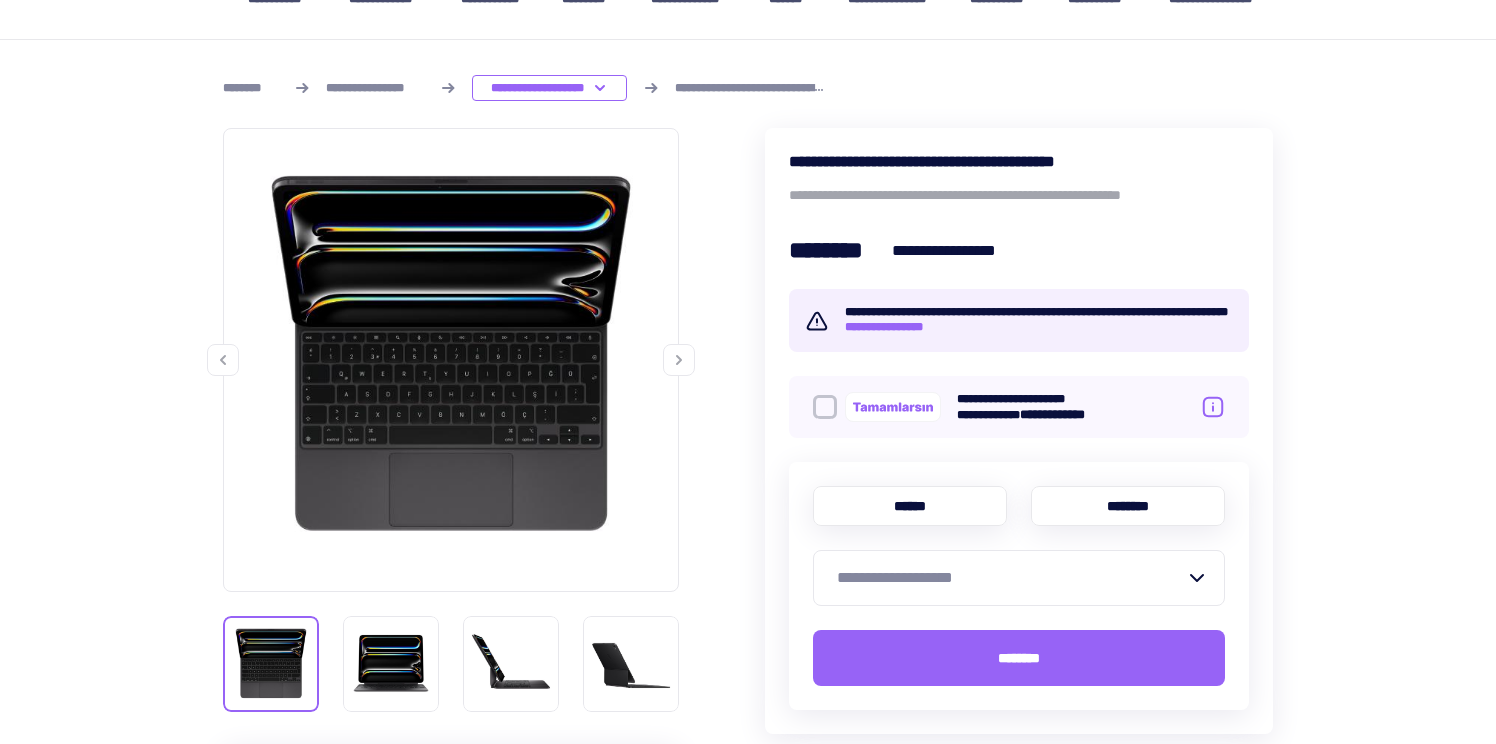 scroll, scrollTop: 231, scrollLeft: 0, axis: vertical 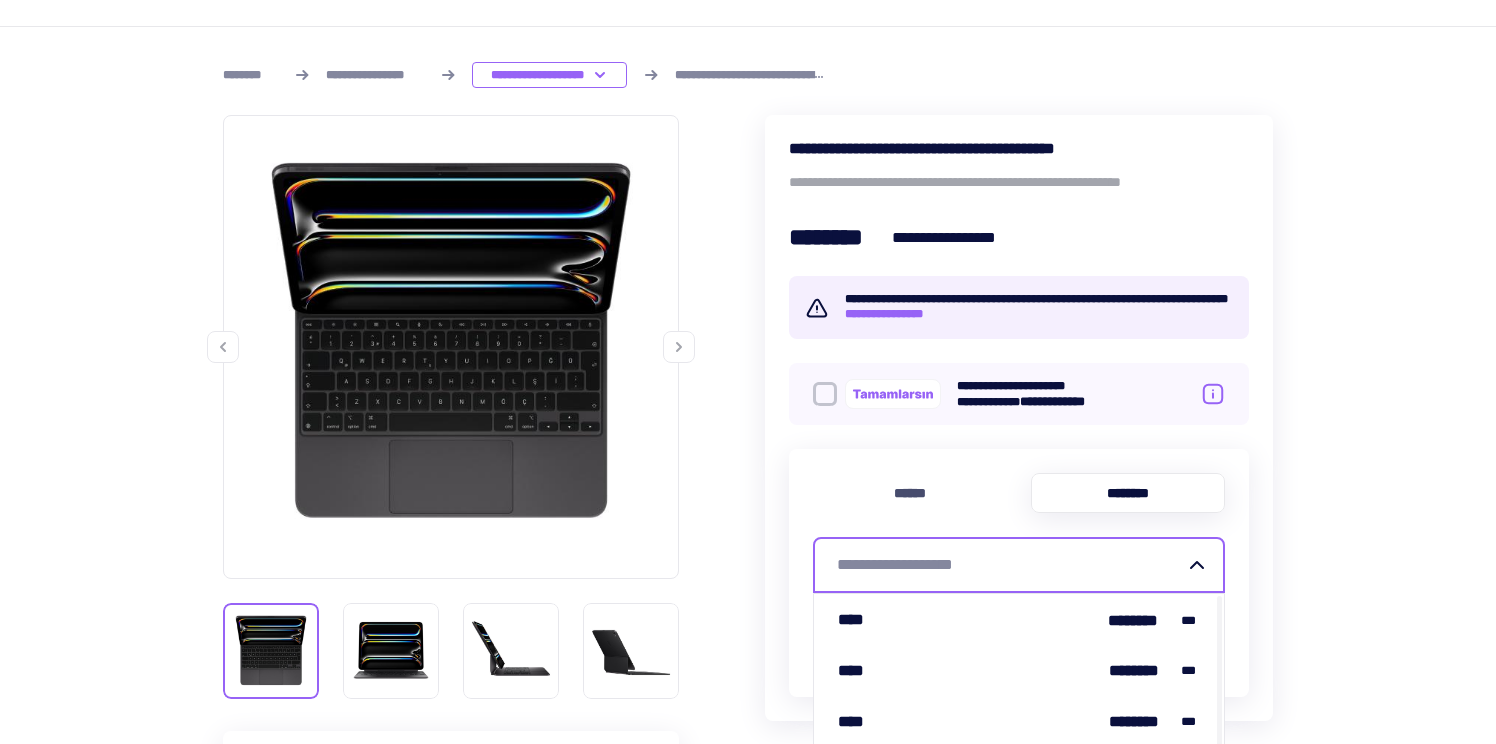 click on "**********" at bounding box center (1011, 565) 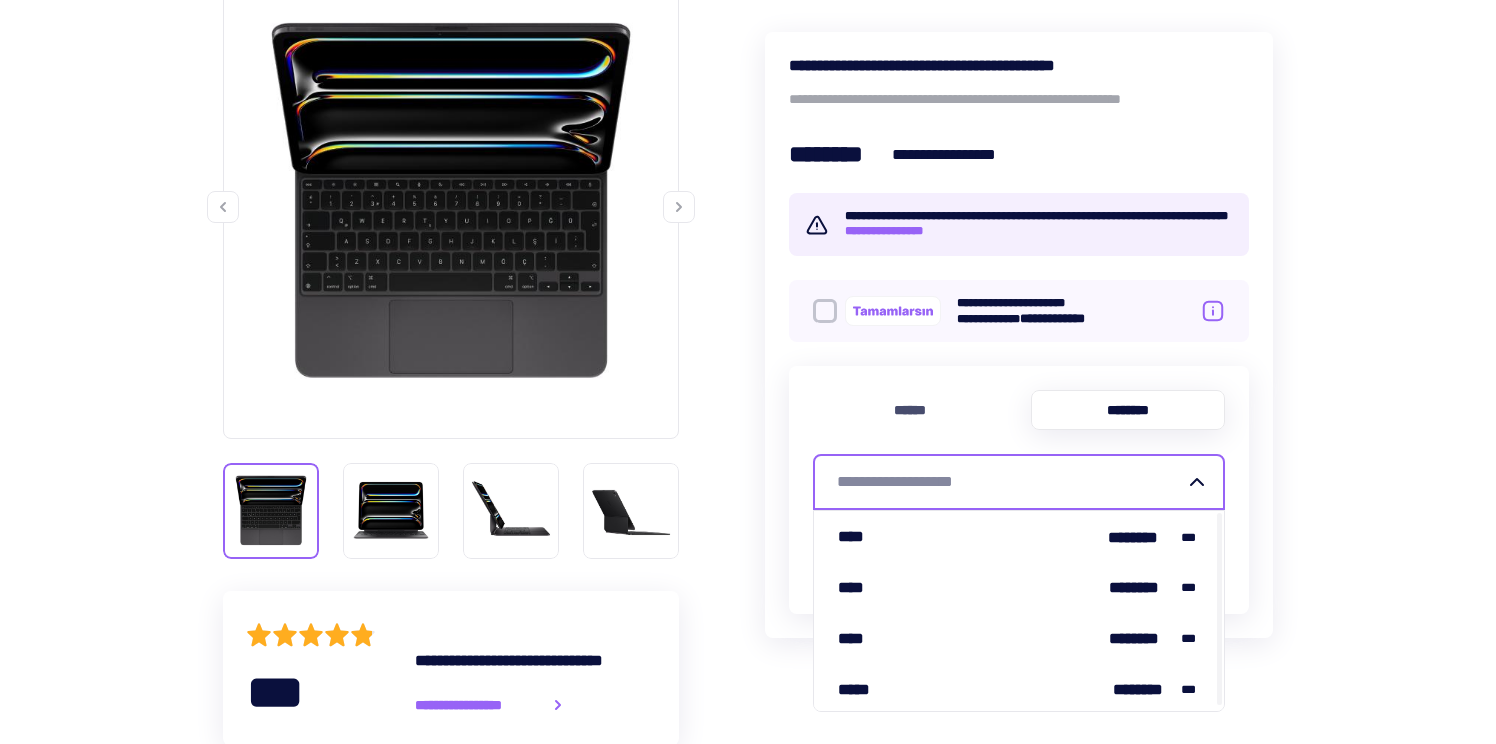scroll, scrollTop: 383, scrollLeft: 0, axis: vertical 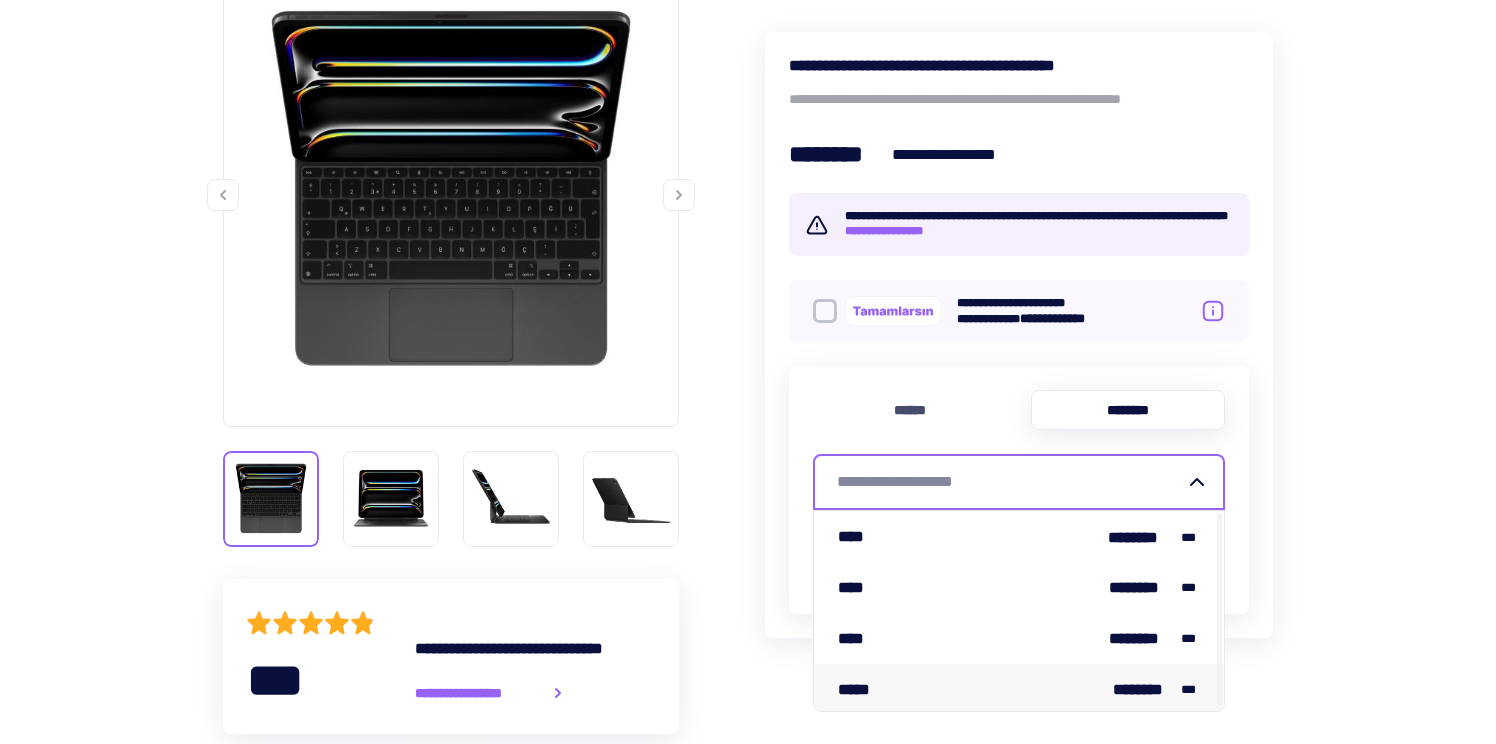 click on "***** ******** ***" at bounding box center [1019, 689] 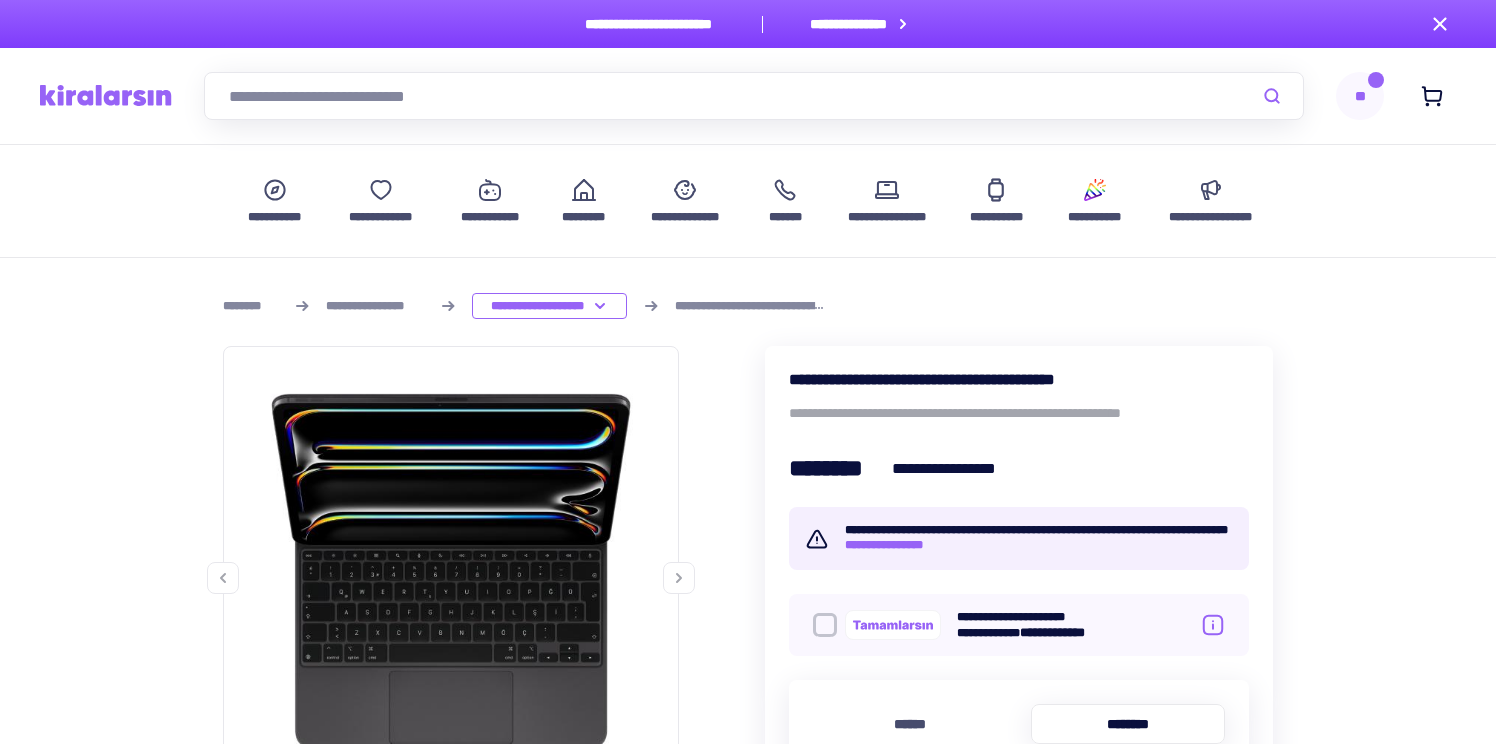 scroll, scrollTop: 0, scrollLeft: 0, axis: both 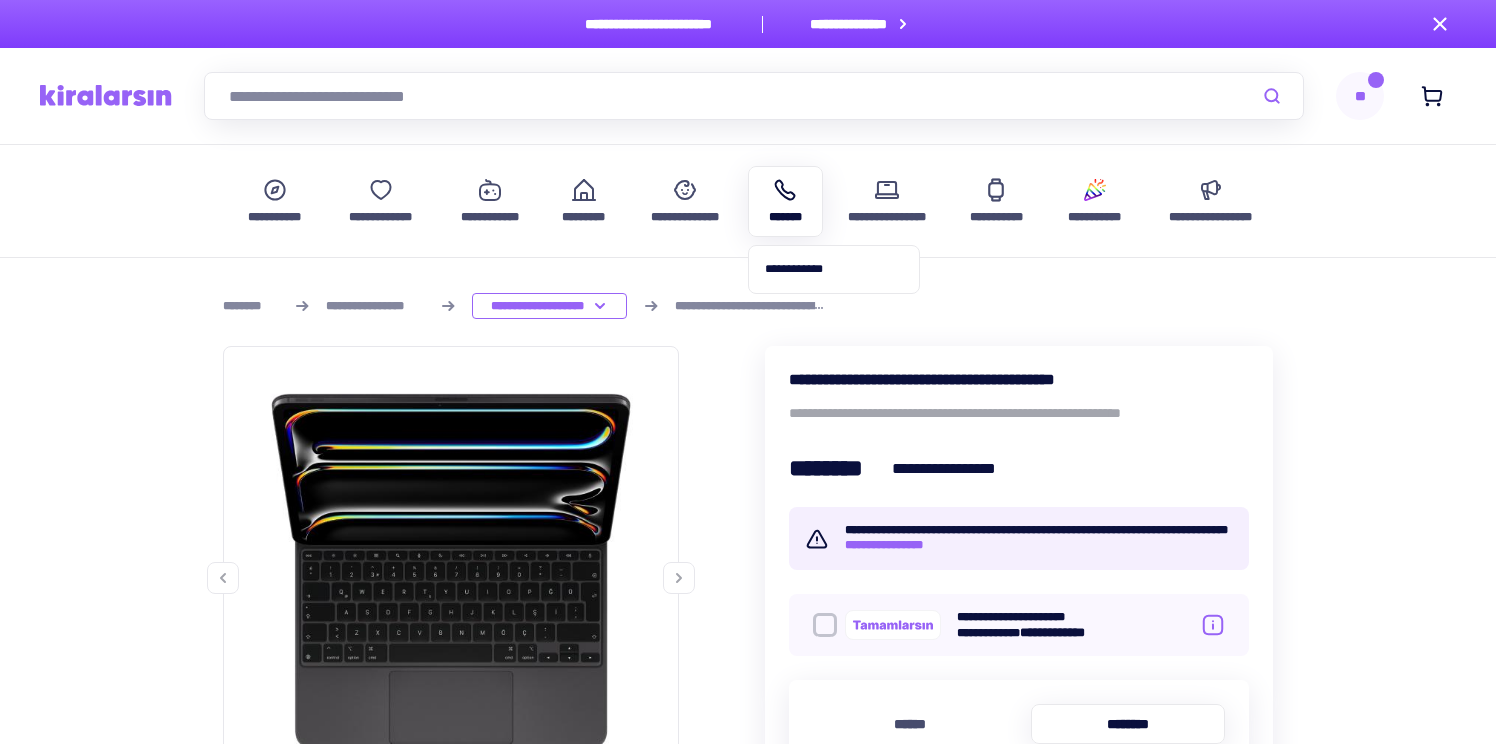 click 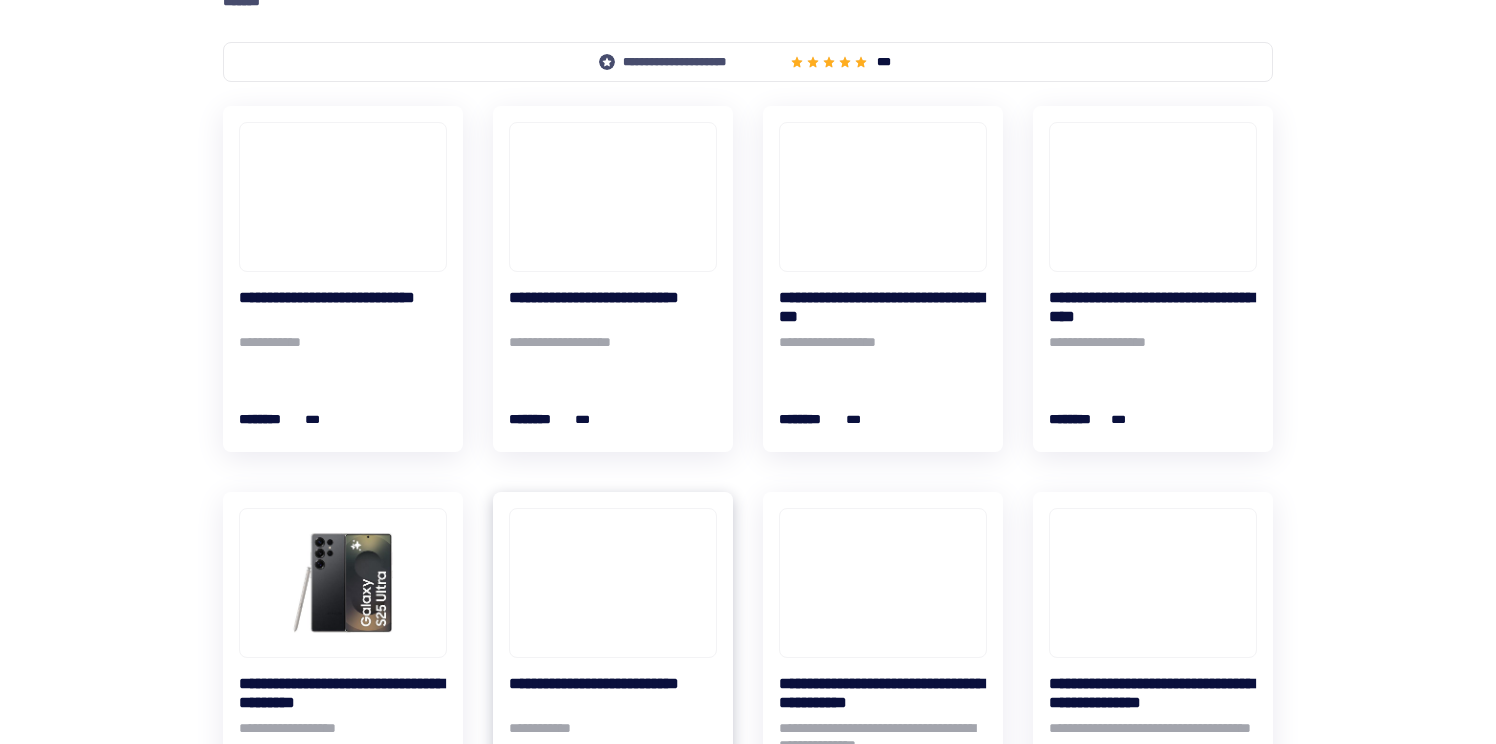scroll, scrollTop: 358, scrollLeft: 0, axis: vertical 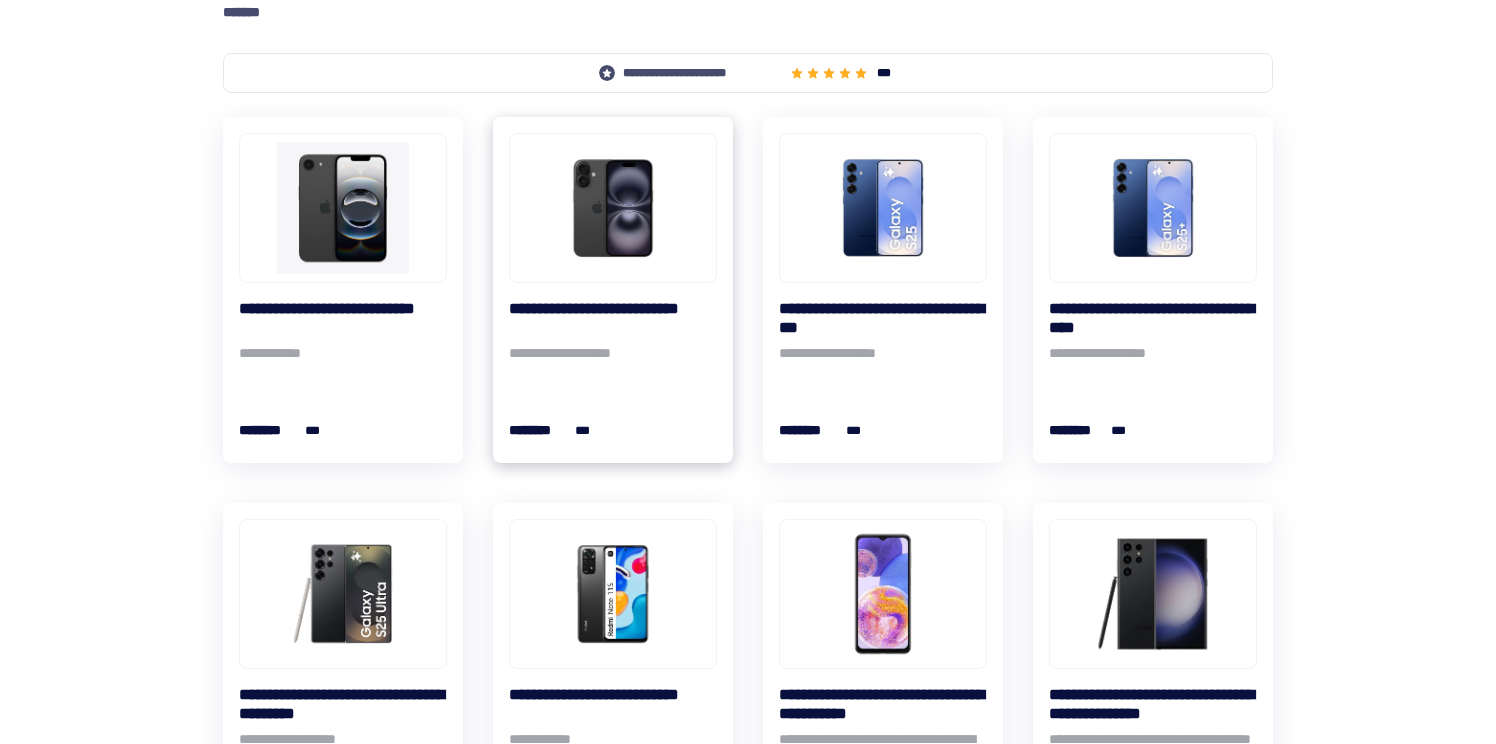 click at bounding box center [613, 208] 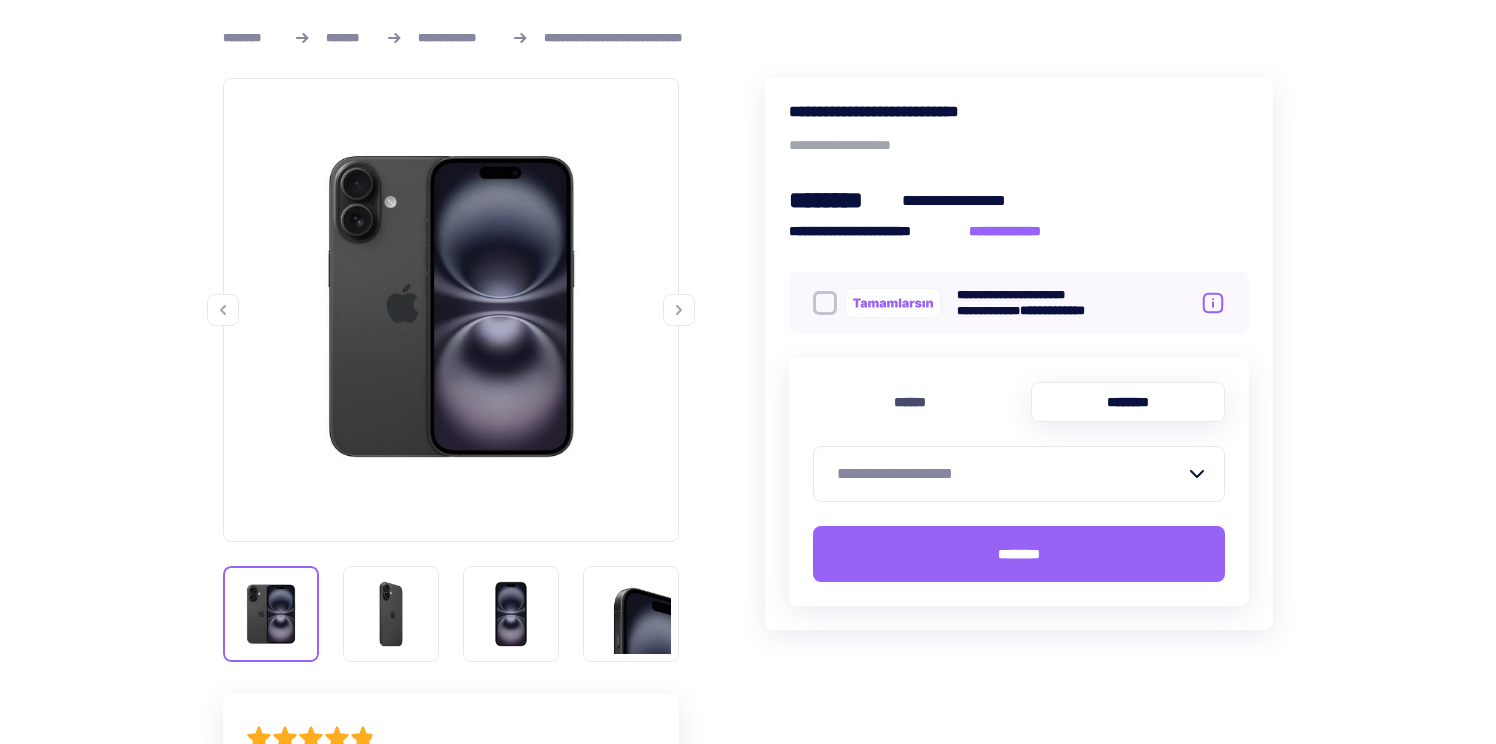 scroll, scrollTop: 313, scrollLeft: 0, axis: vertical 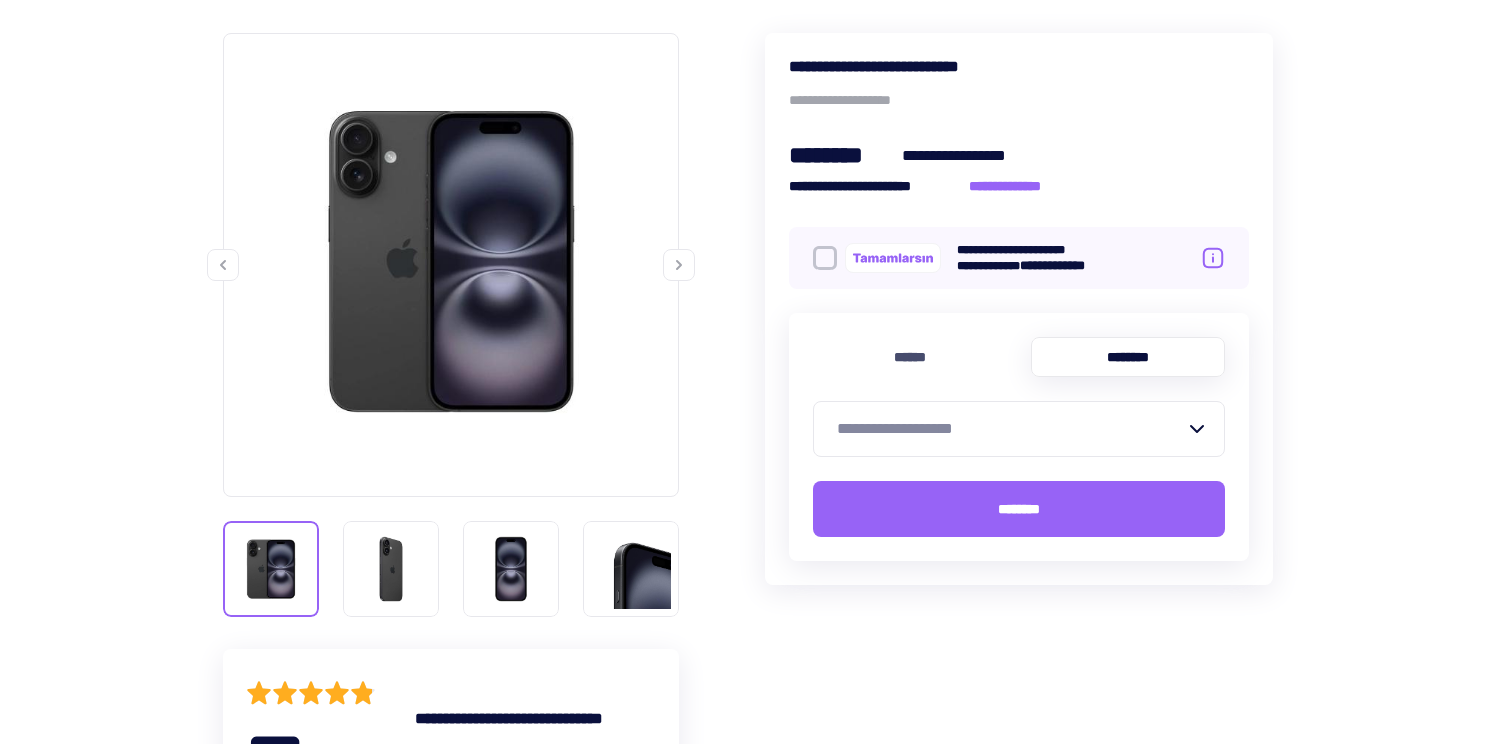 click on "**********" at bounding box center (1011, 429) 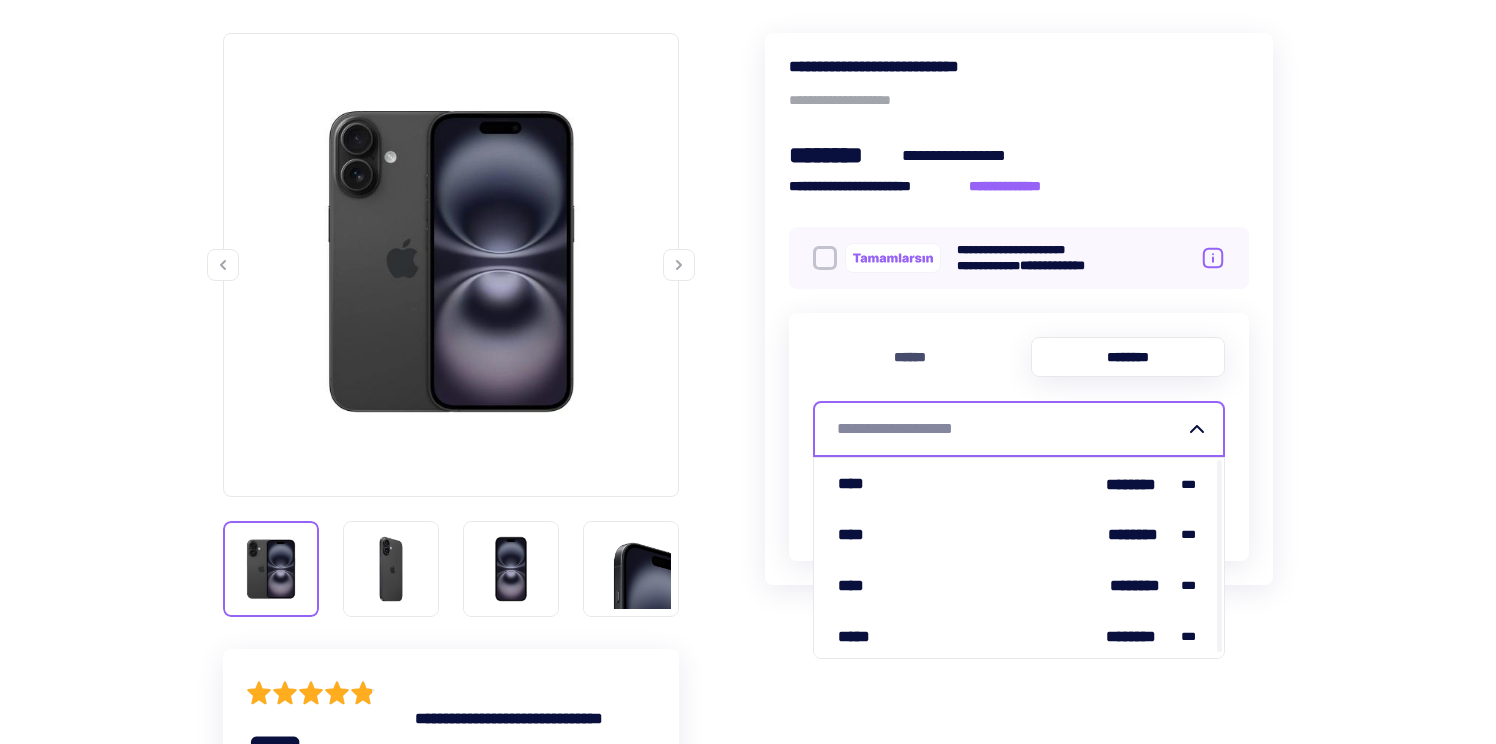 click on "some text here" at bounding box center (748, 1121) 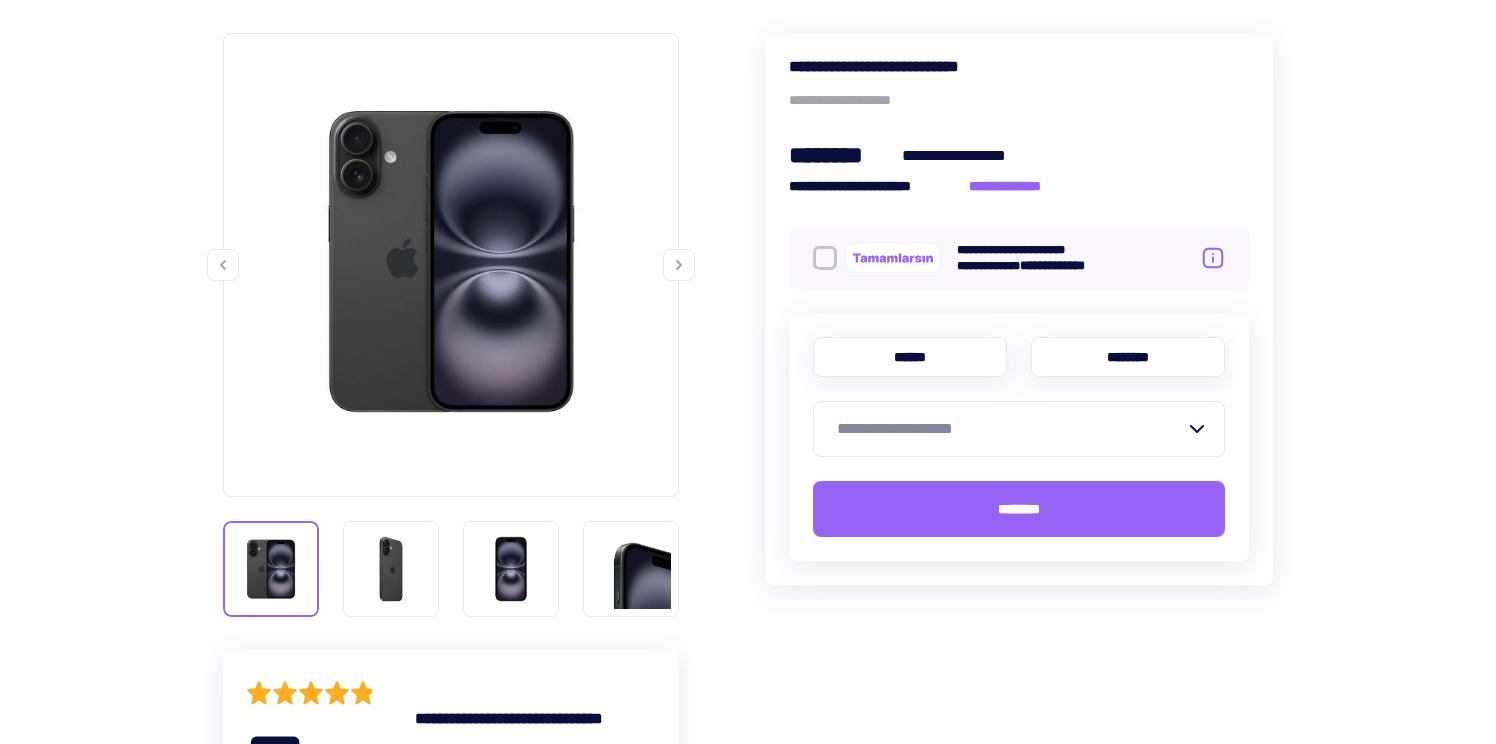click on "******" at bounding box center [910, 357] 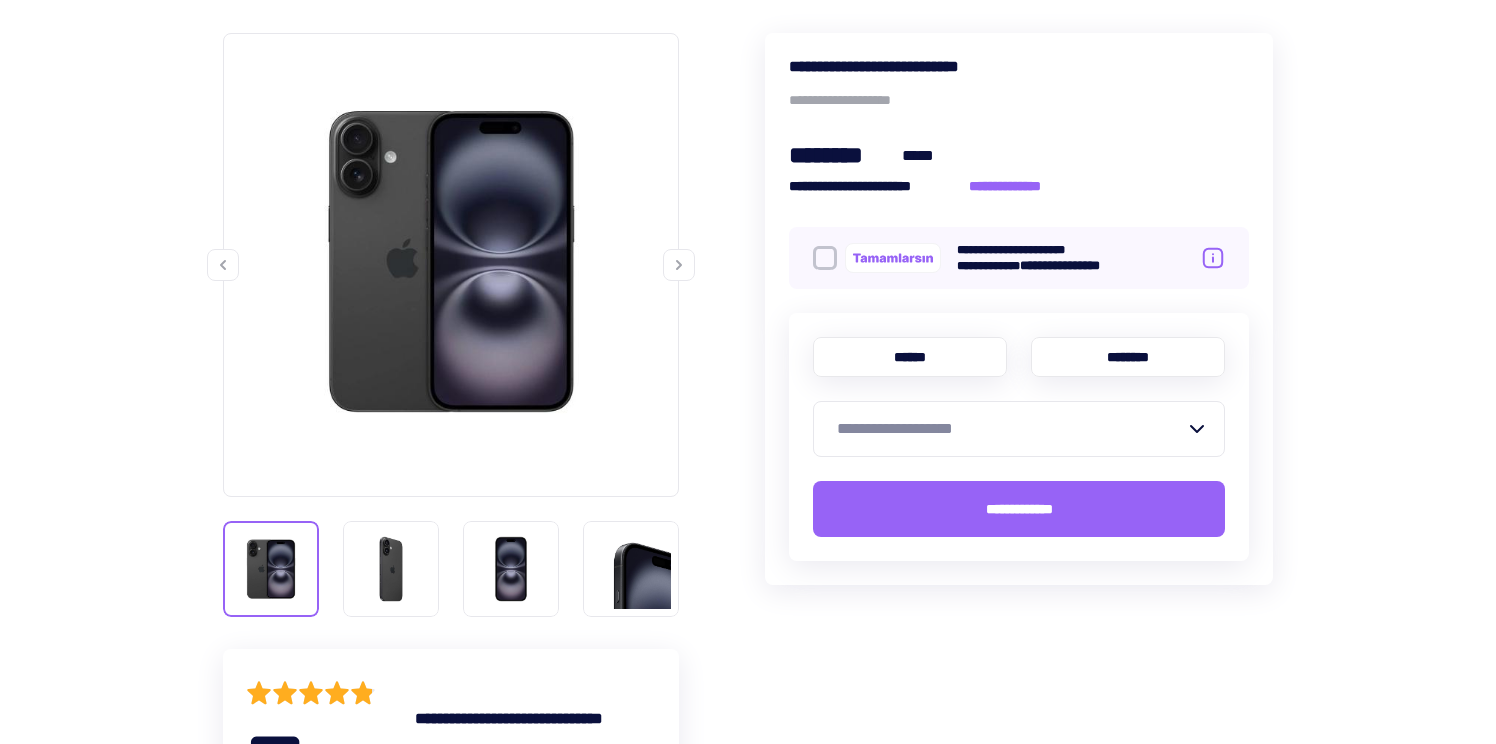 click on "********" at bounding box center [1128, 357] 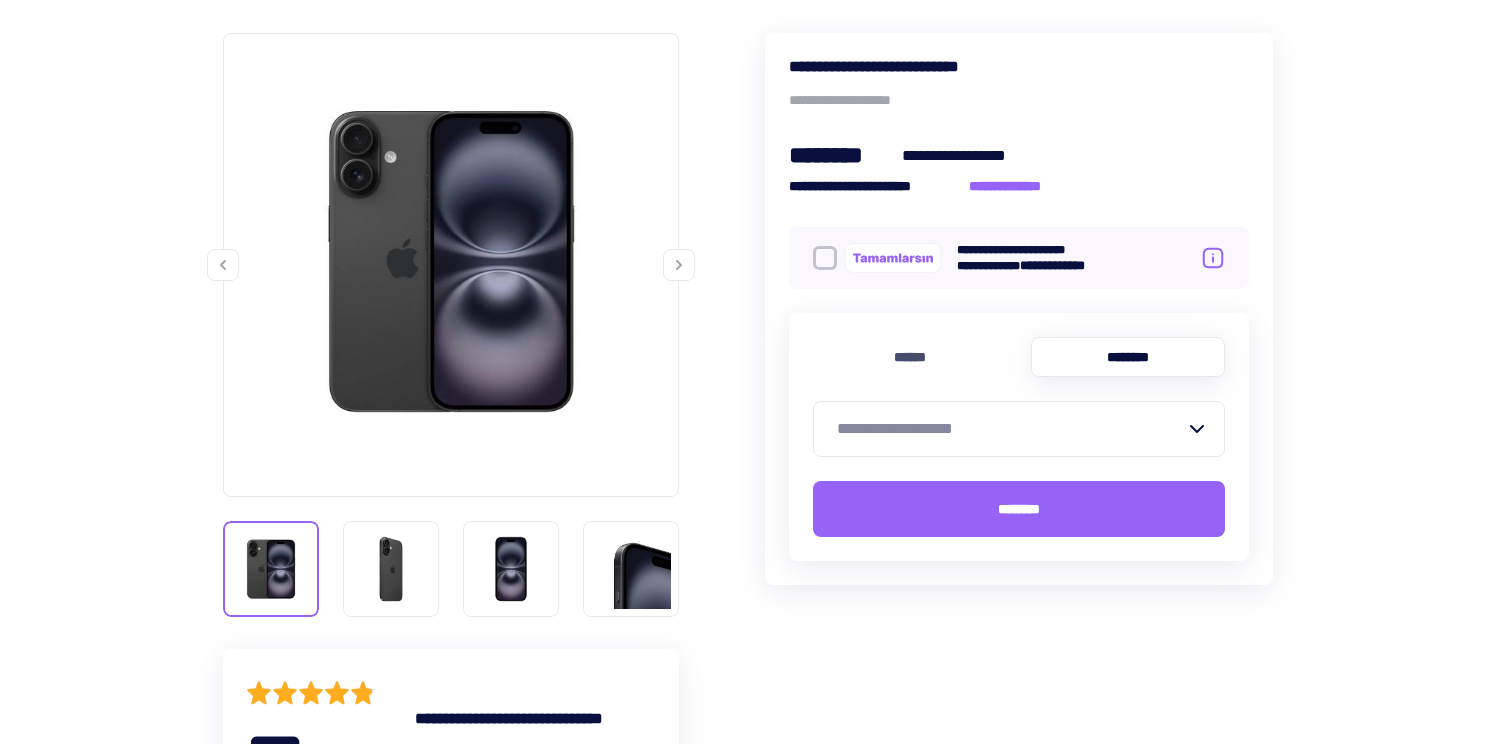 click on "**********" at bounding box center [1019, 417] 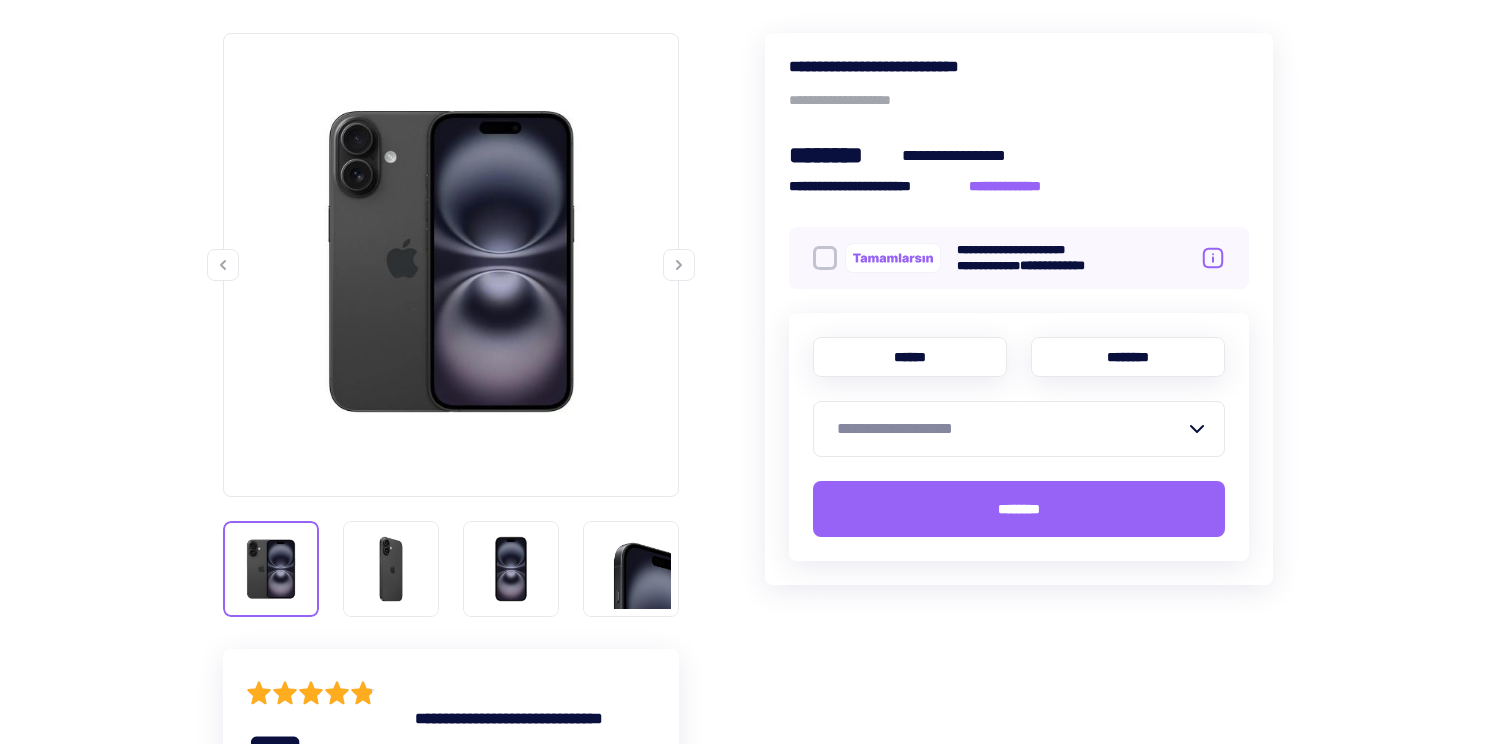click on "******" at bounding box center [910, 357] 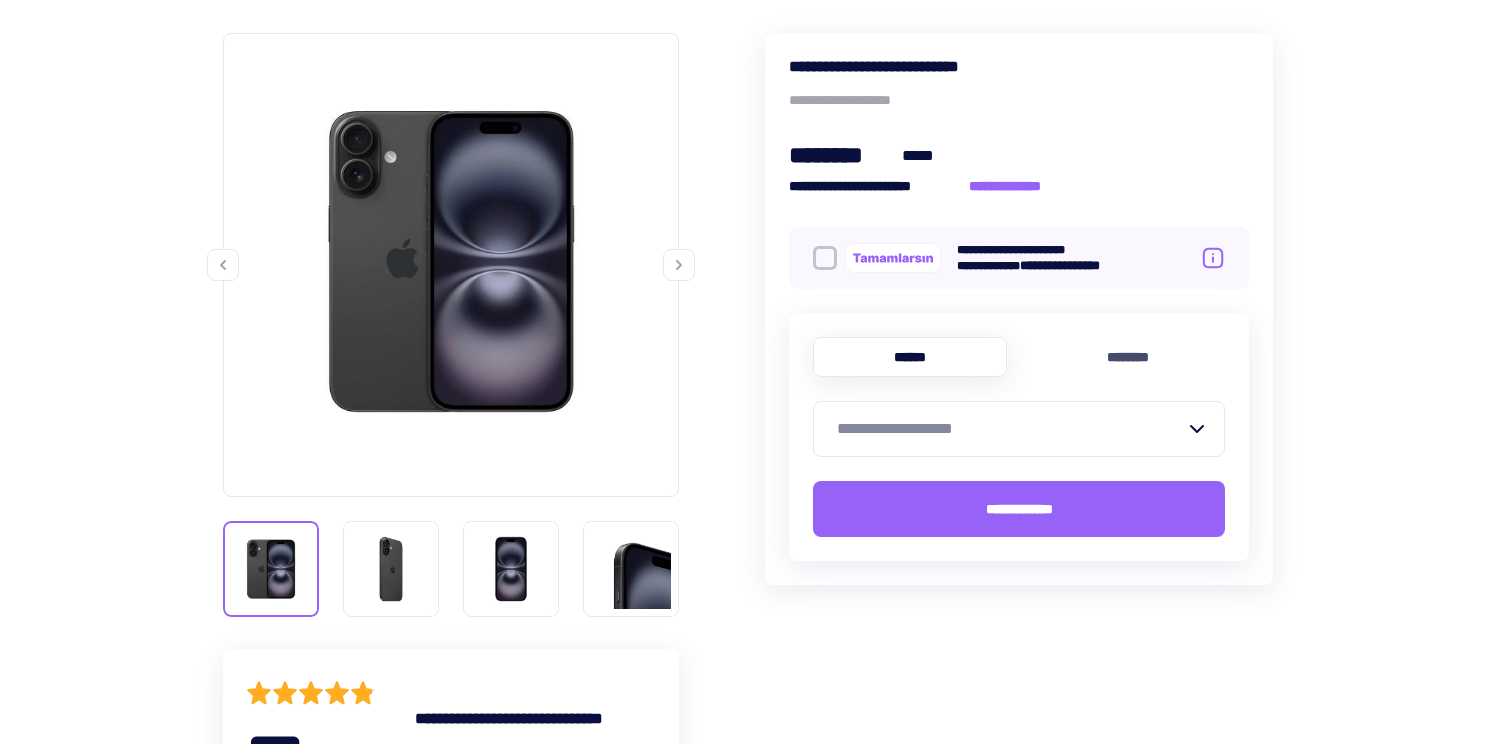 click on "**********" at bounding box center (1011, 429) 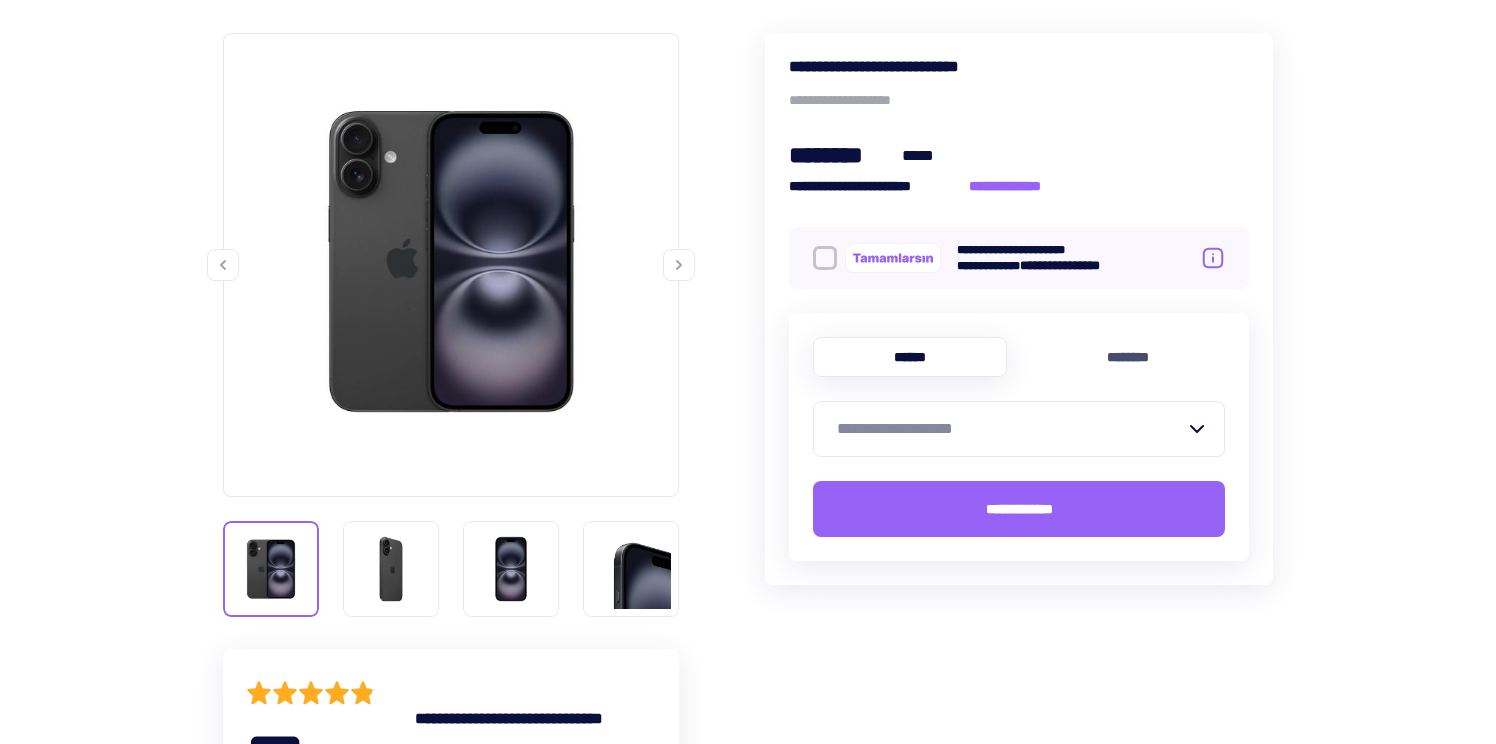 click on "**********" at bounding box center [748, 1121] 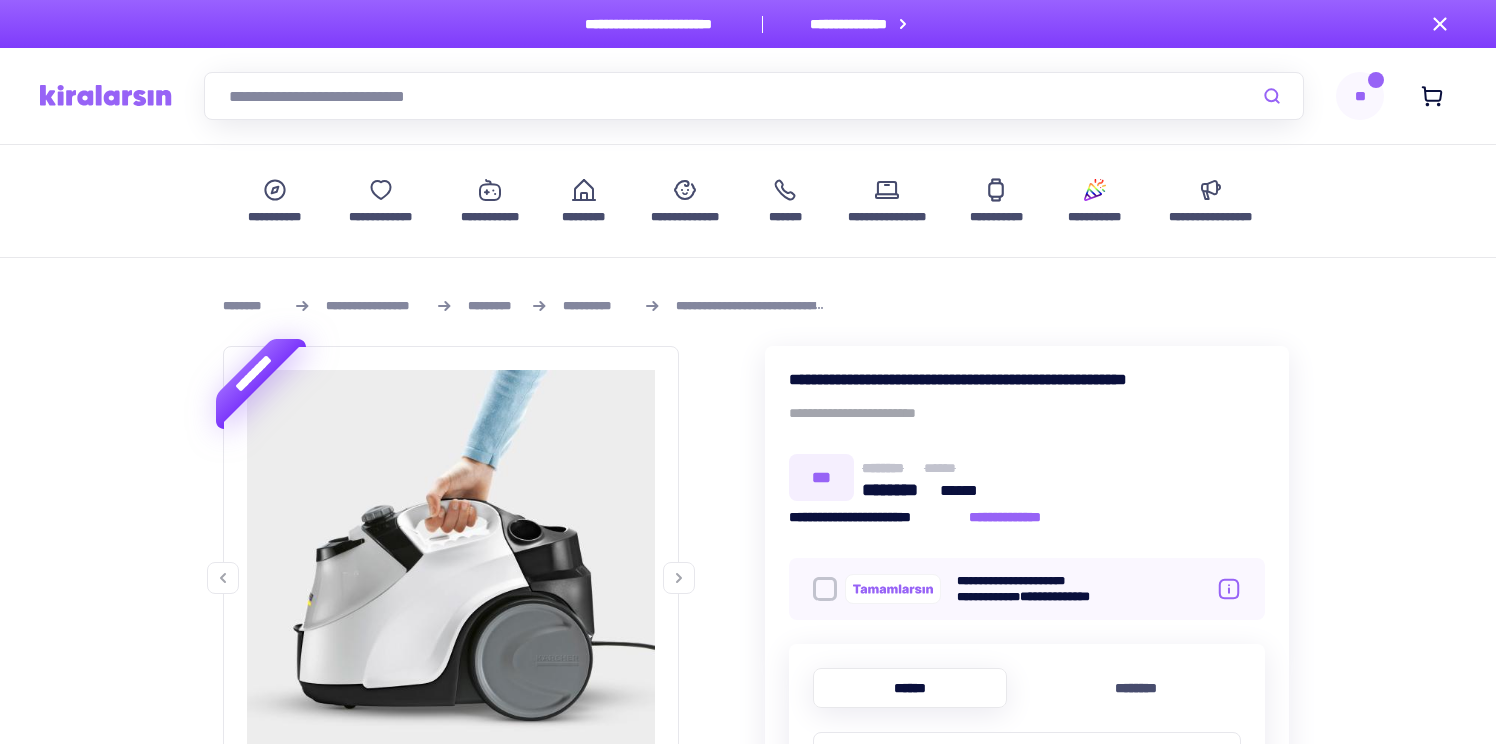 scroll, scrollTop: 0, scrollLeft: 0, axis: both 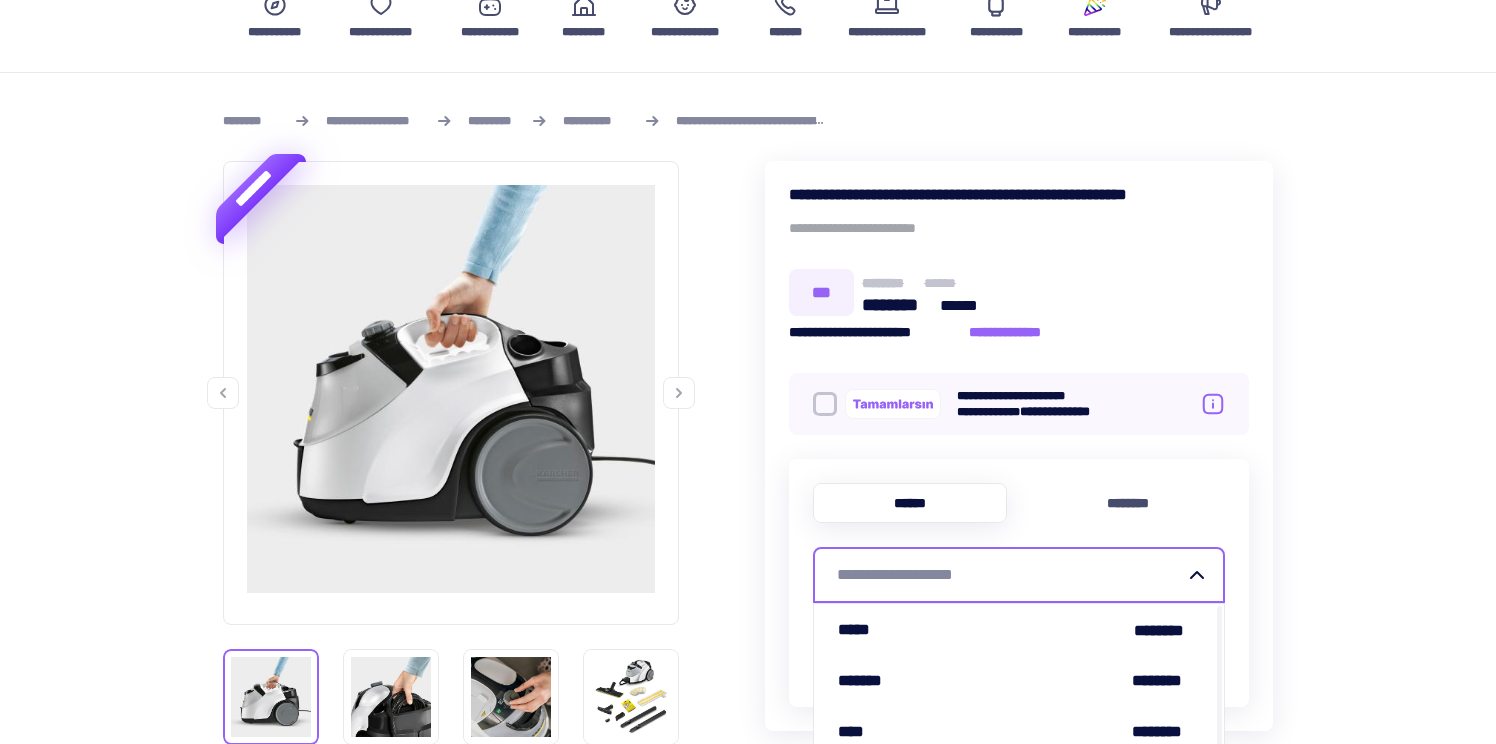 click on "**********" at bounding box center [1011, 575] 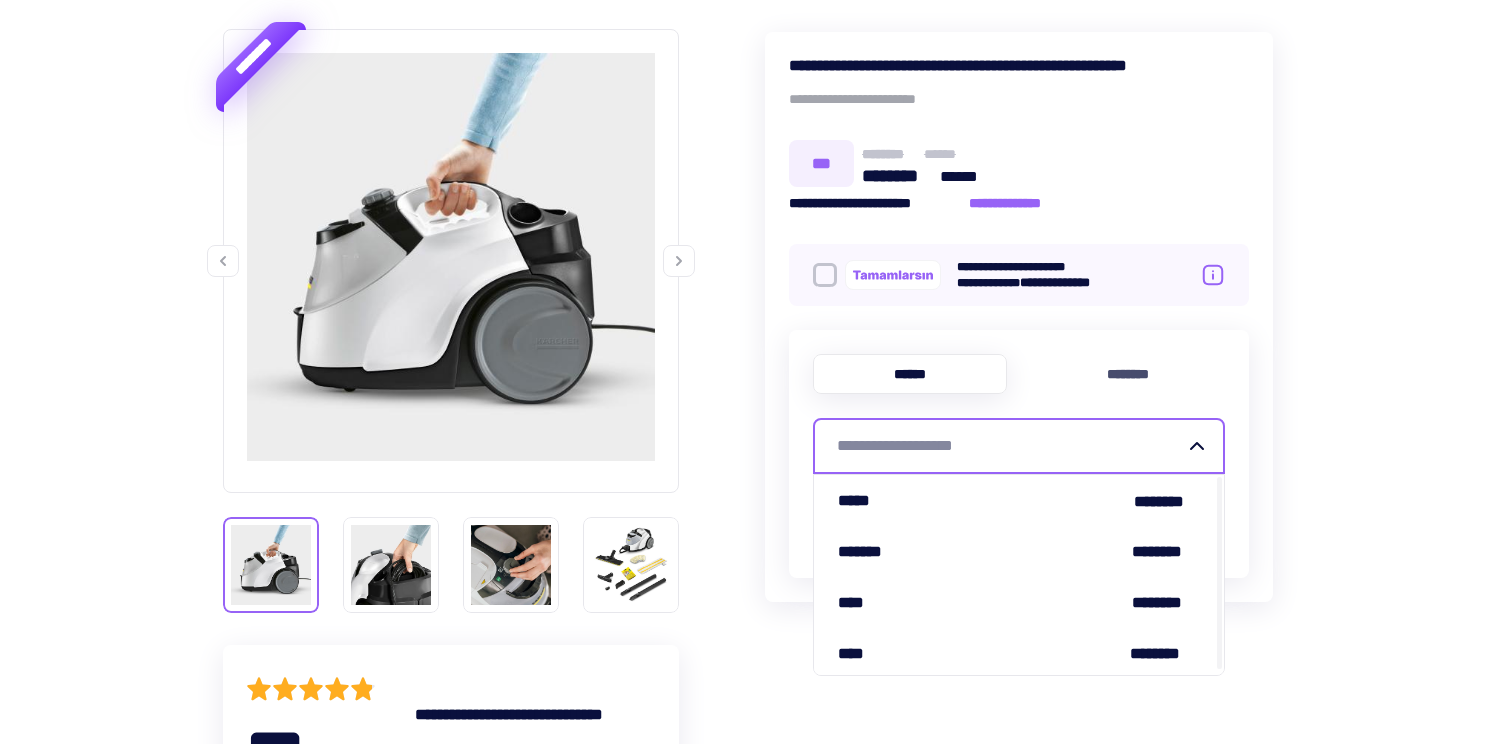 scroll, scrollTop: 319, scrollLeft: 0, axis: vertical 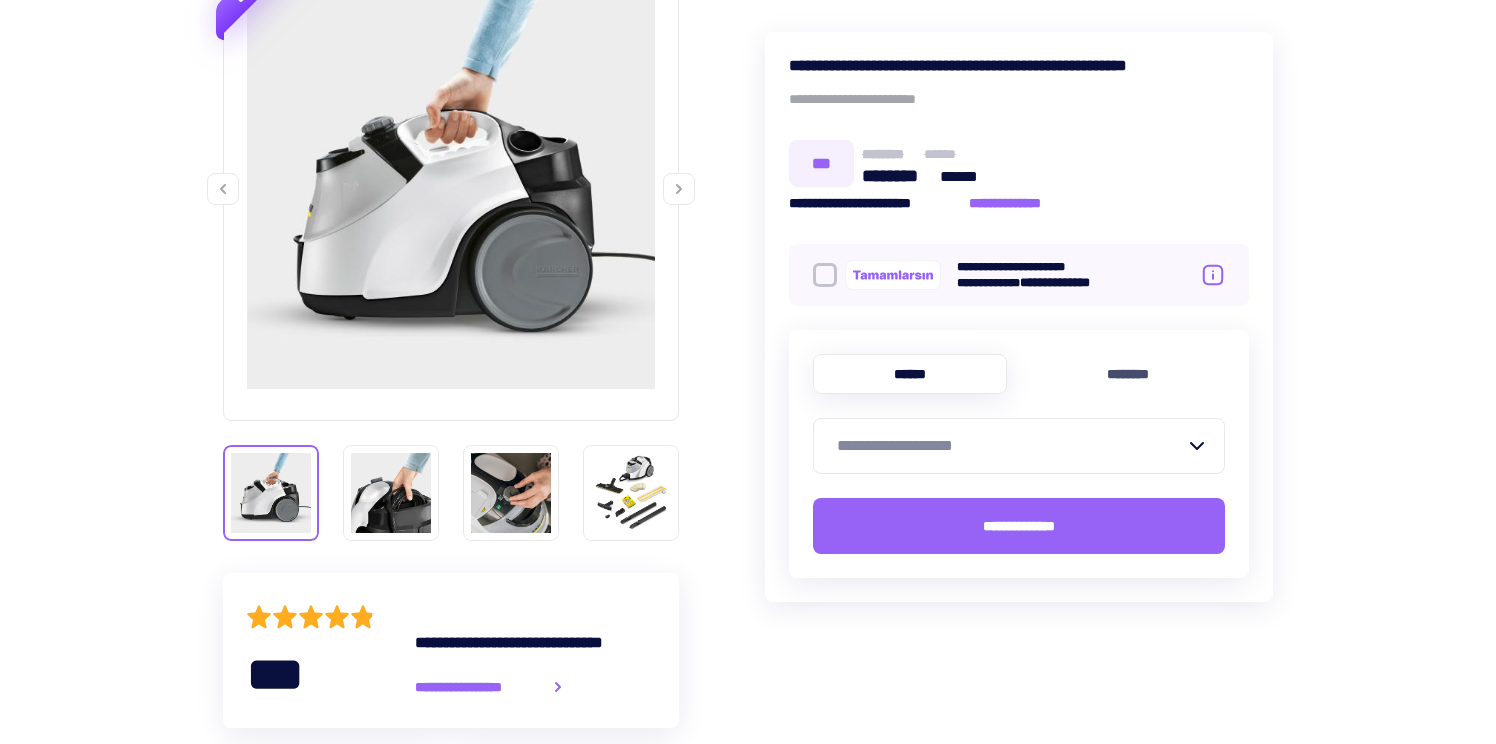 click on "**********" at bounding box center (1019, 317) 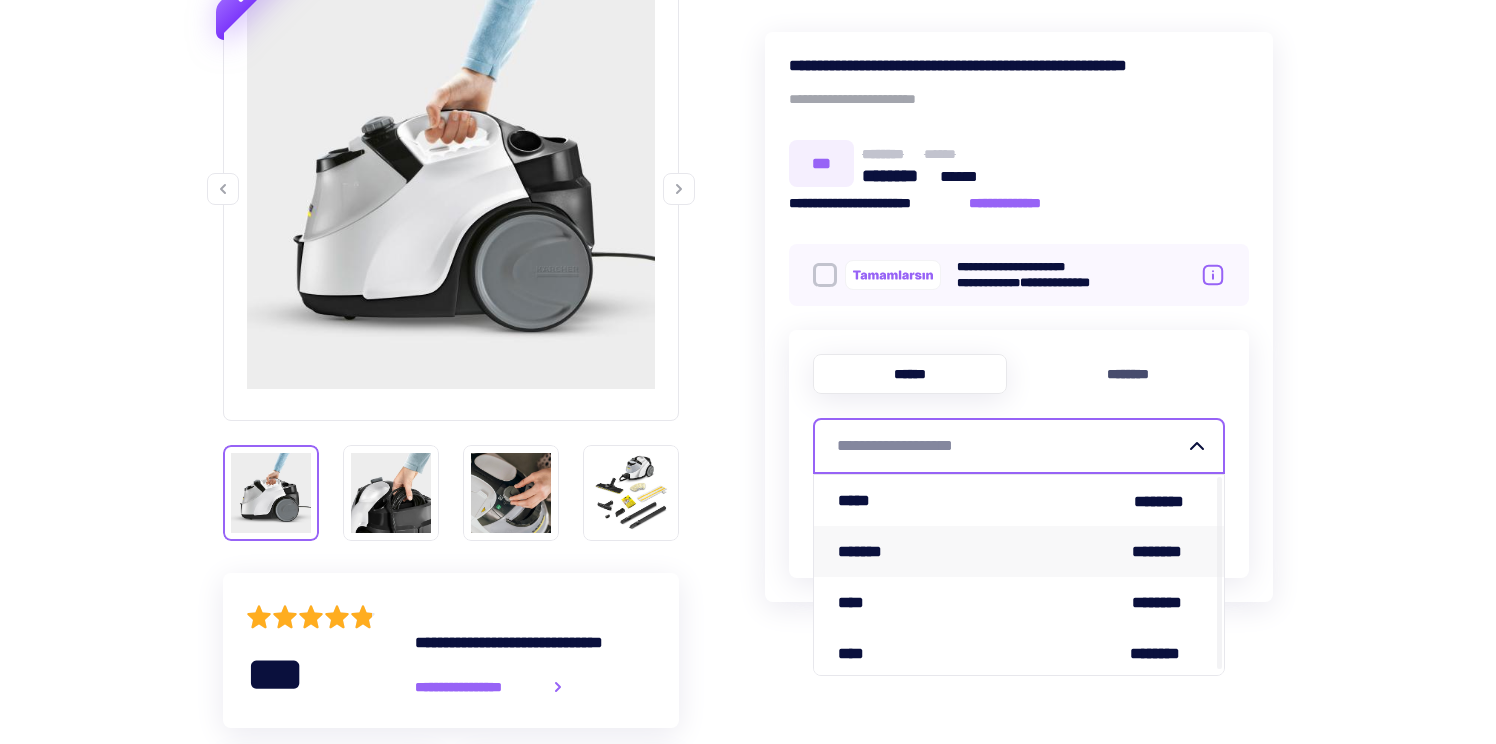 click on "******* ********" at bounding box center (1019, 551) 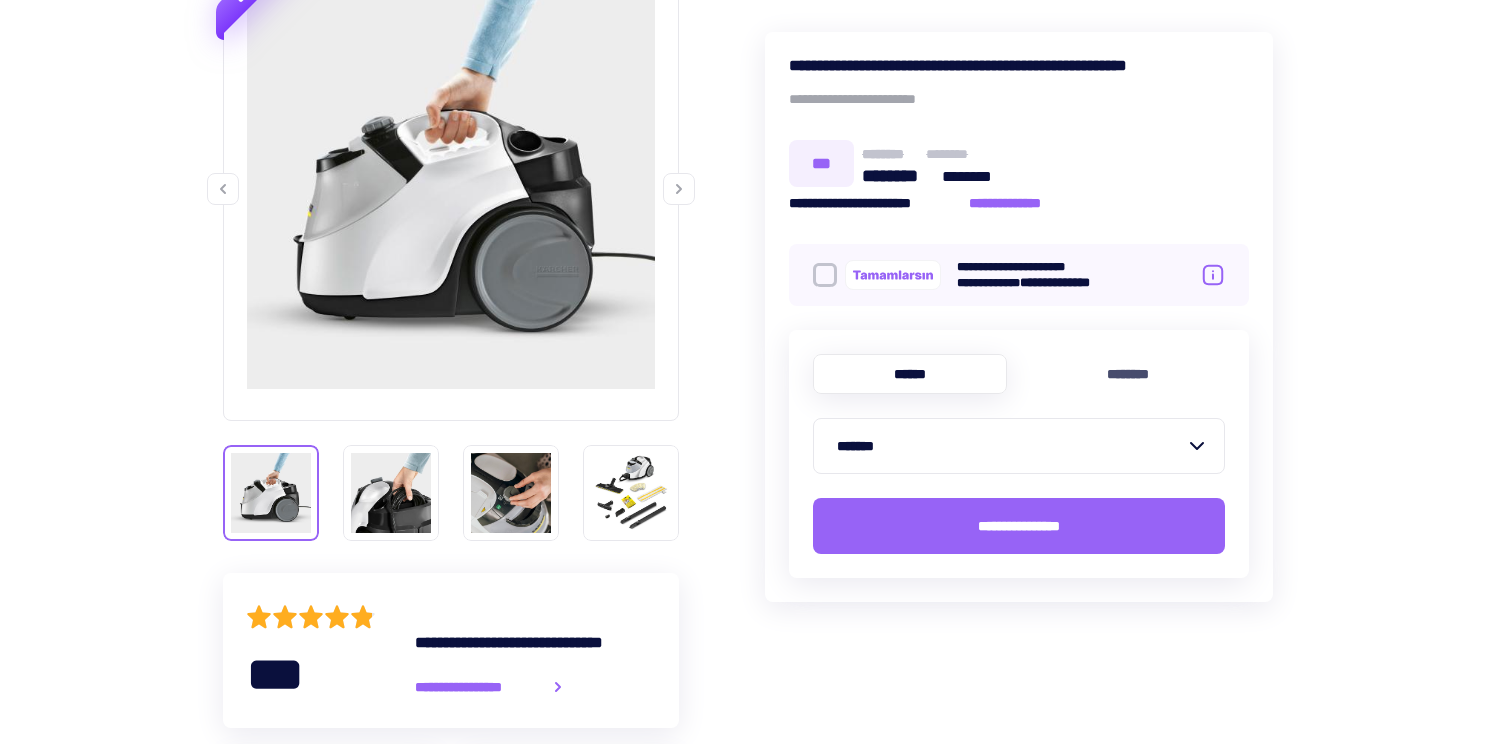 click on "*******" at bounding box center (1011, 446) 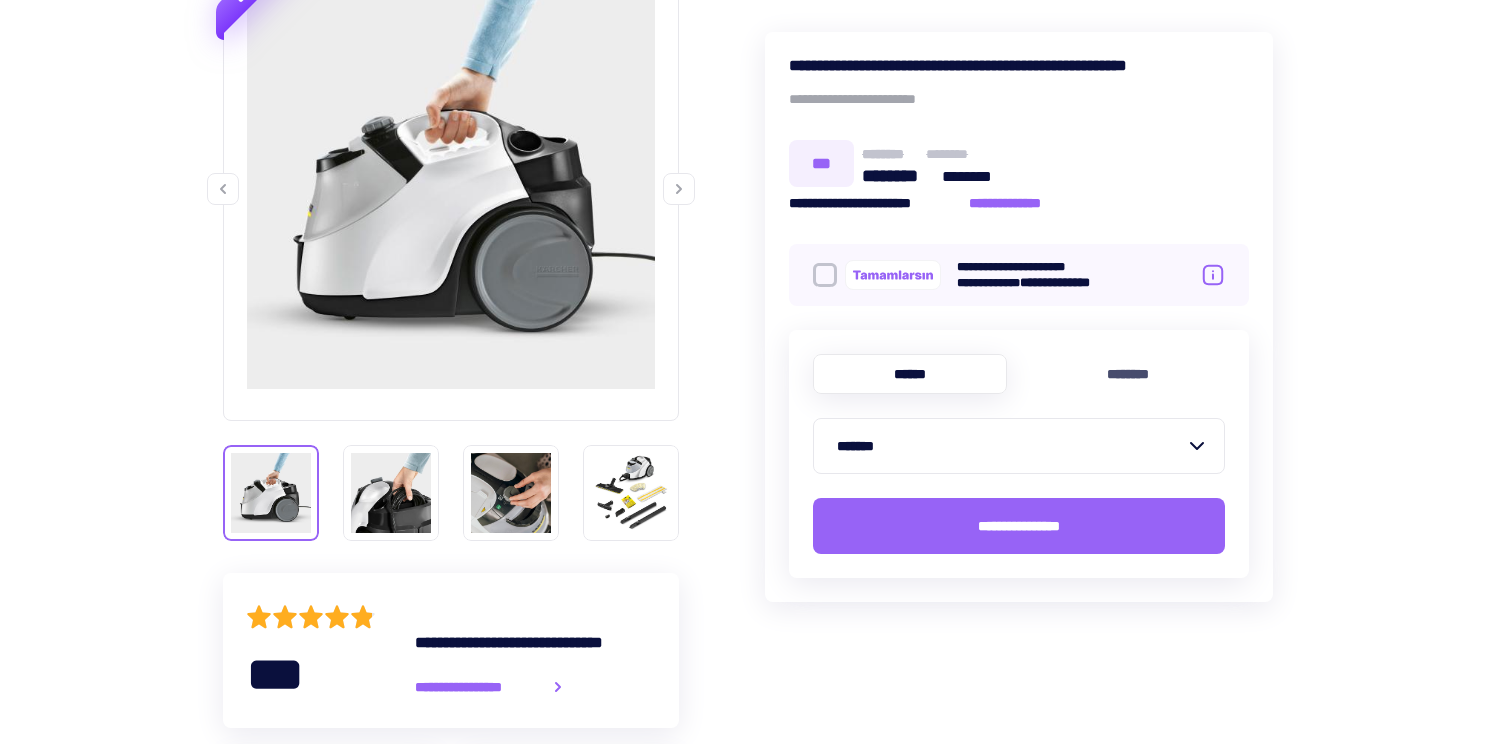 click on "**********" at bounding box center (748, 1218) 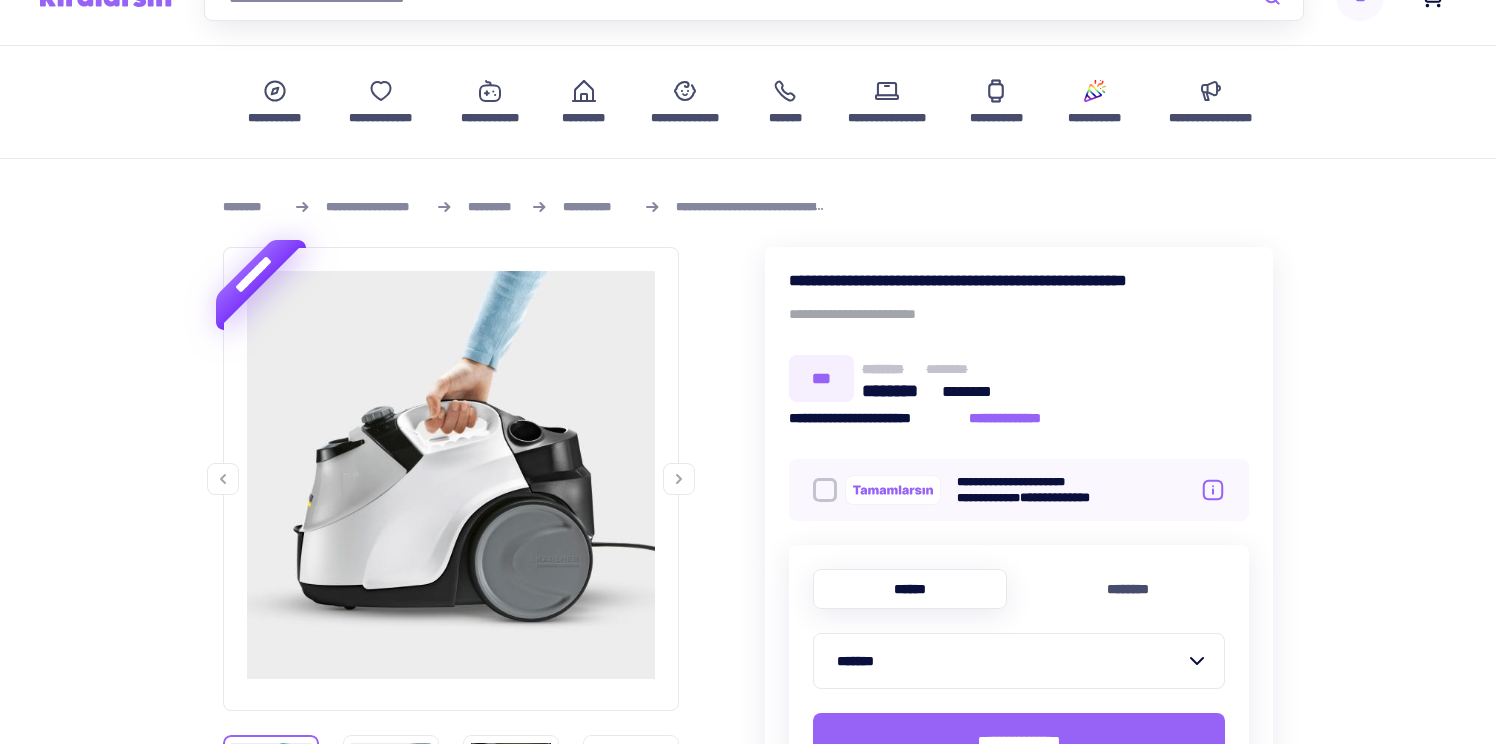 scroll, scrollTop: 108, scrollLeft: 0, axis: vertical 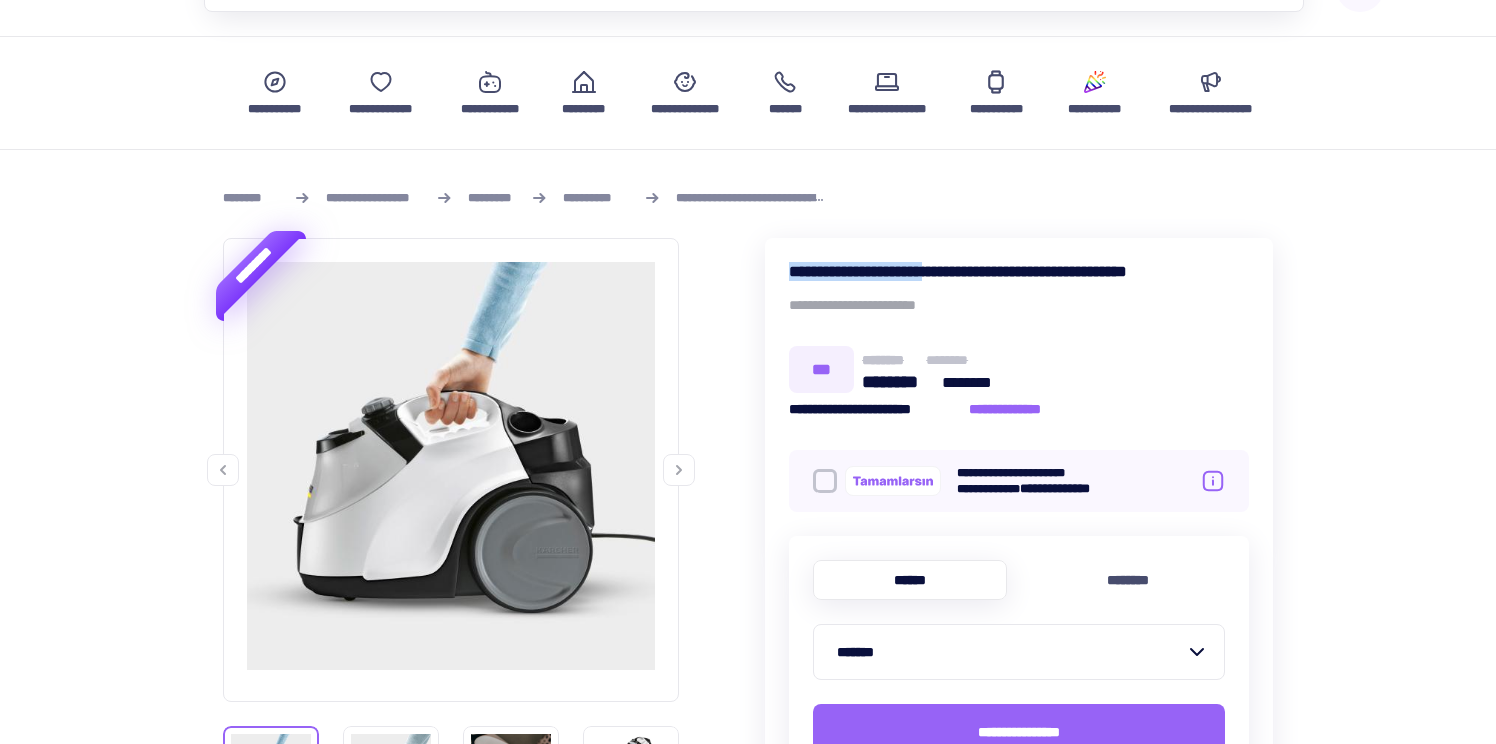 drag, startPoint x: 775, startPoint y: 275, endPoint x: 963, endPoint y: 273, distance: 188.01064 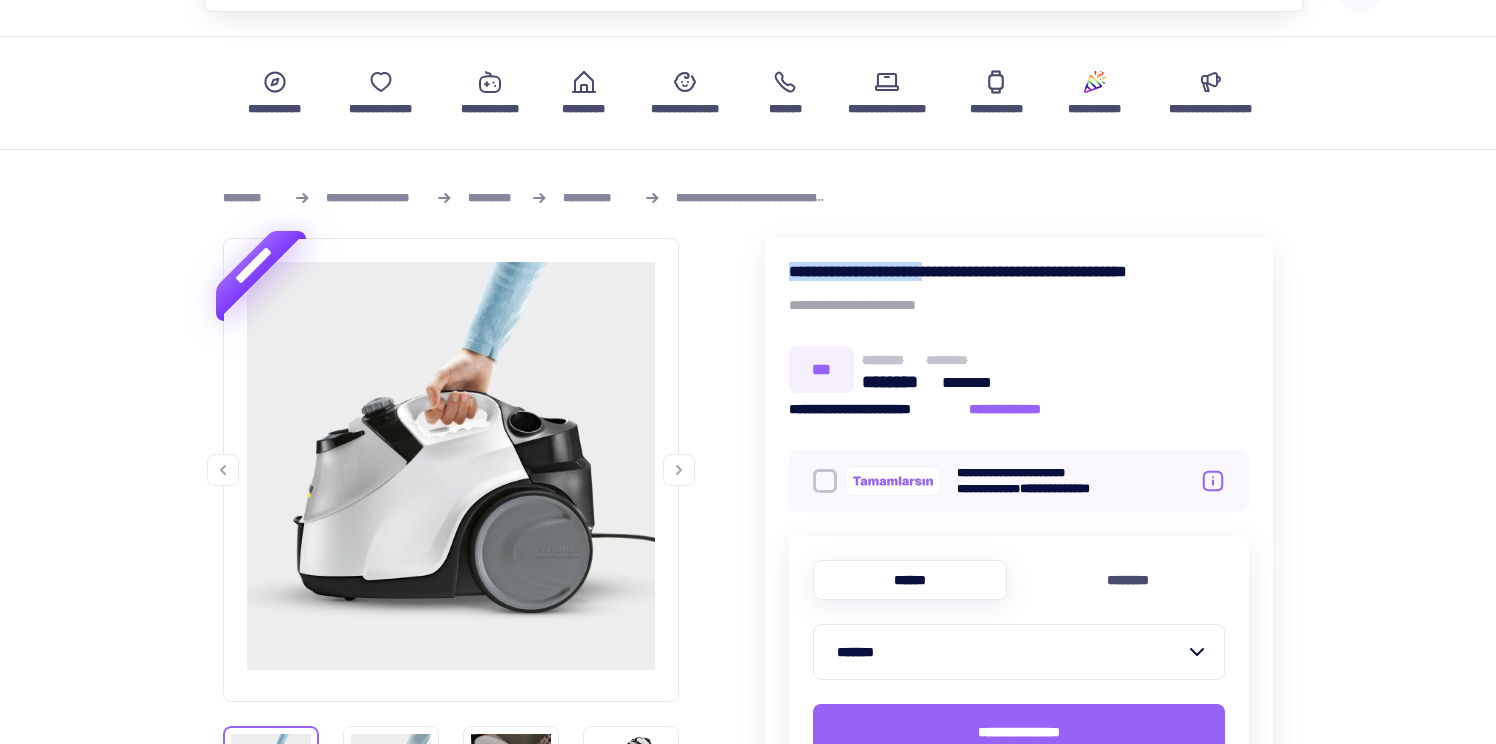 click on "**********" at bounding box center [595, 198] 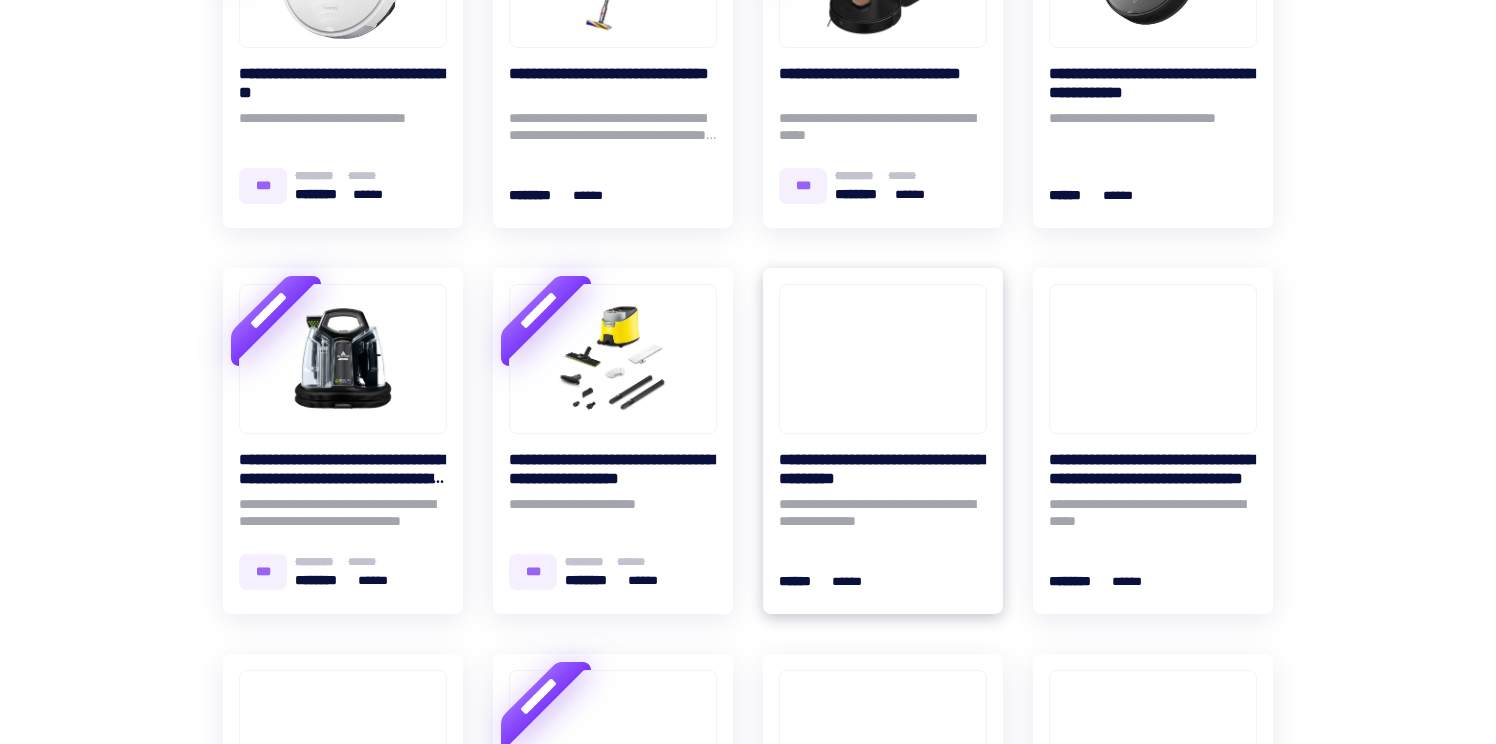 scroll, scrollTop: 993, scrollLeft: 0, axis: vertical 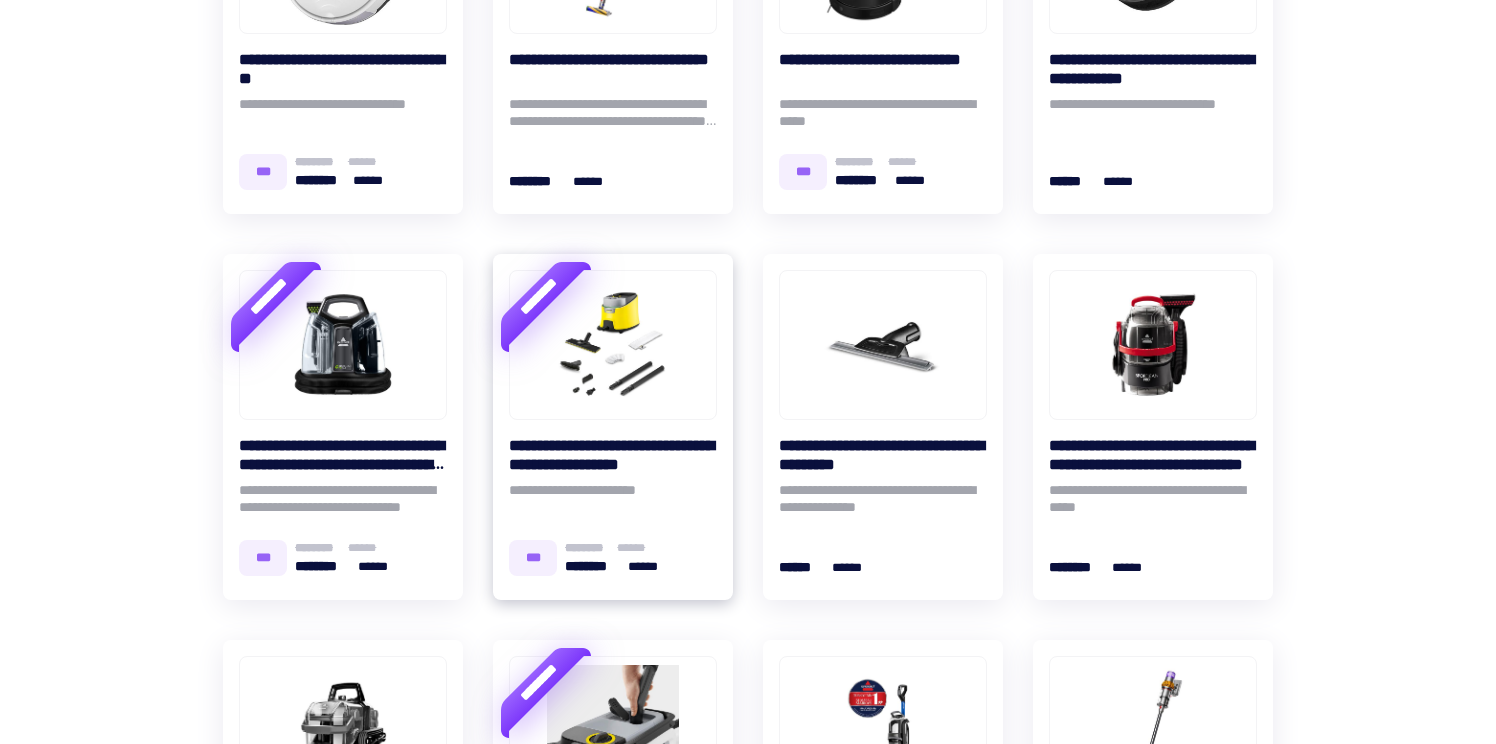 click at bounding box center (613, 345) 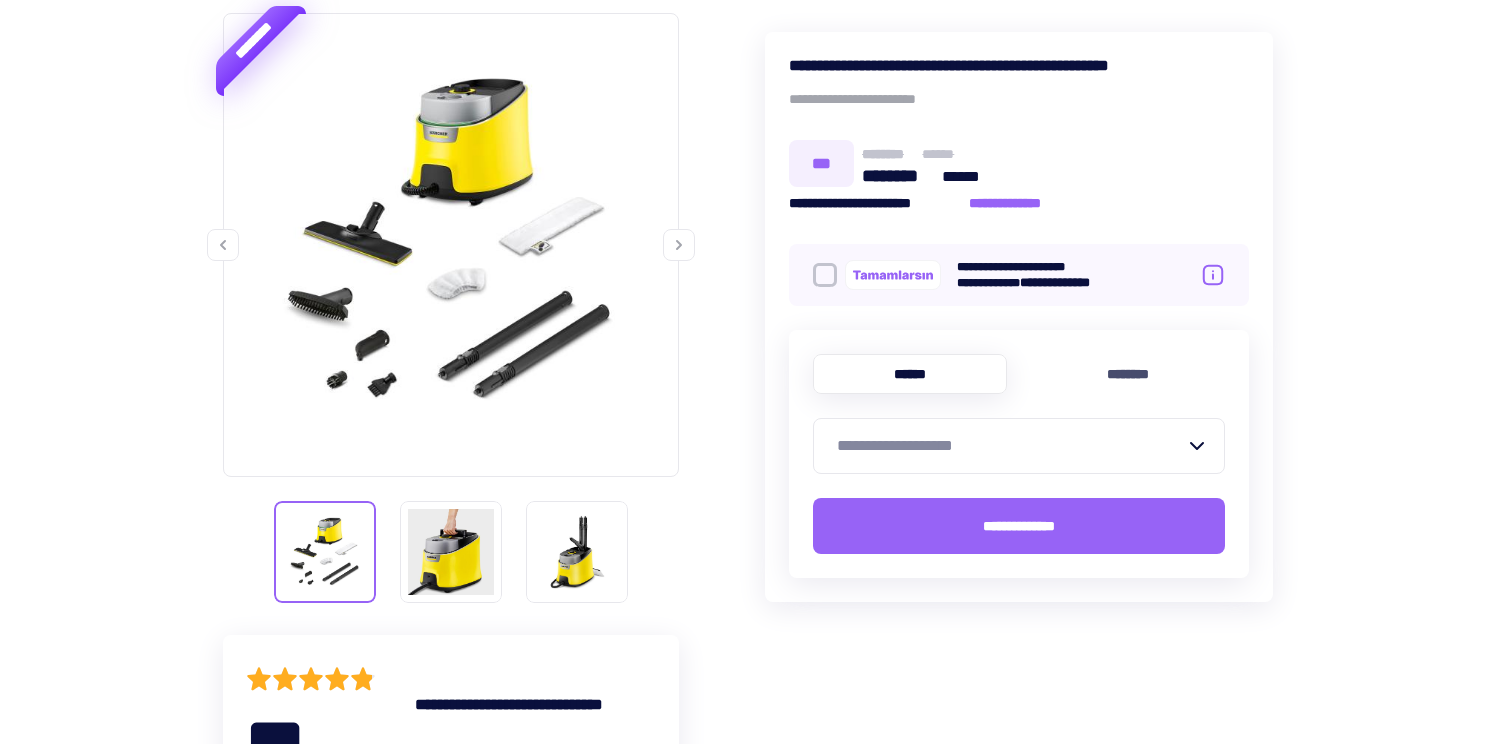 scroll, scrollTop: 340, scrollLeft: 0, axis: vertical 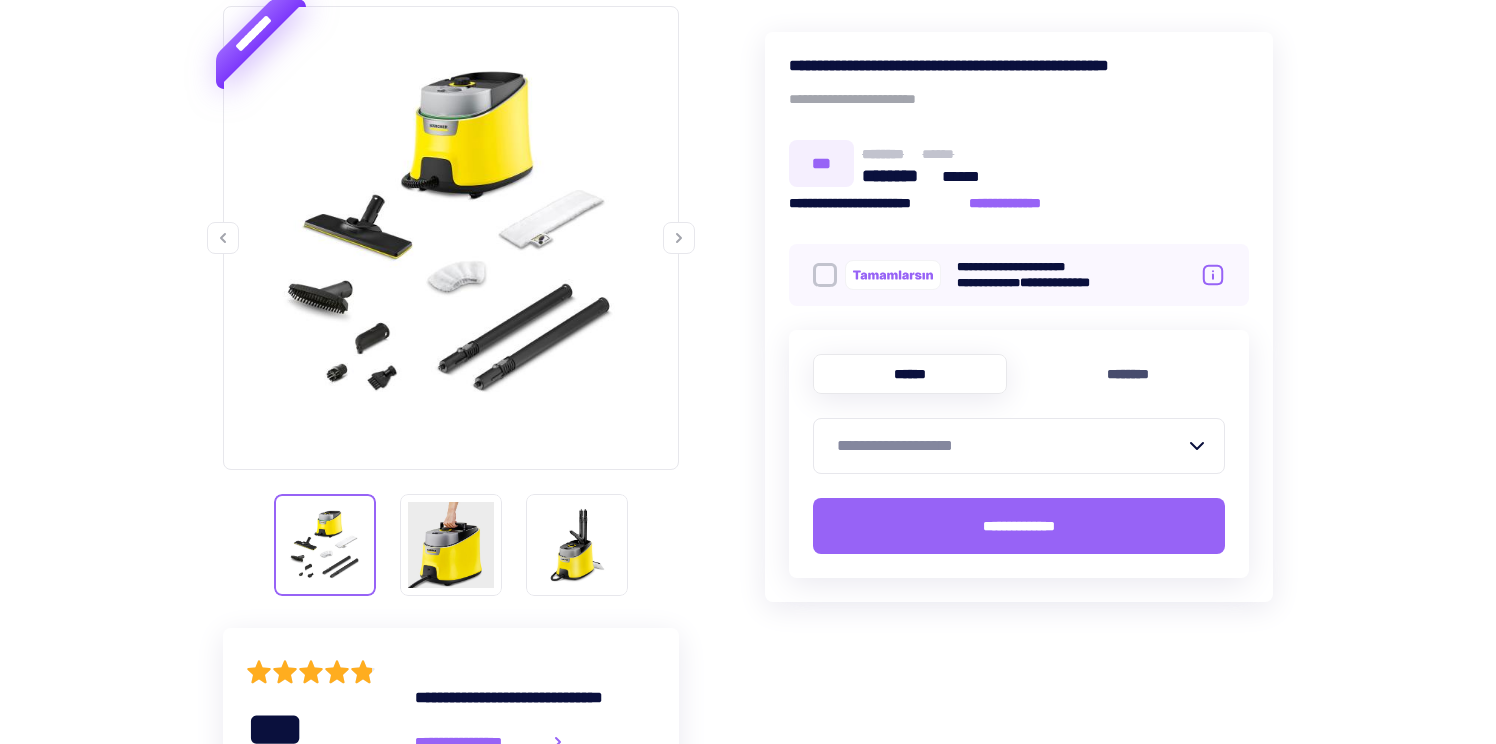 click on "**********" at bounding box center [1011, 446] 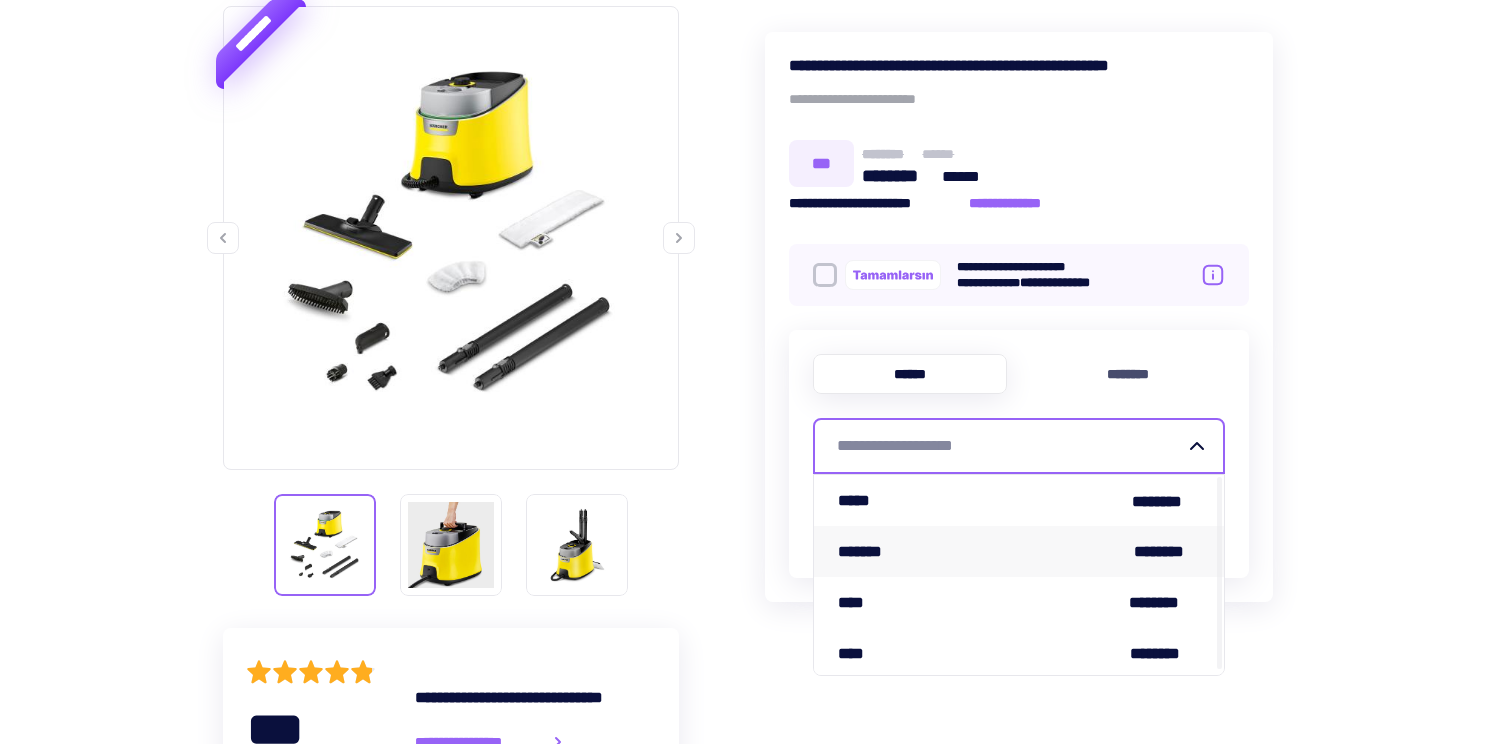 click on "******* ********" at bounding box center (1019, 551) 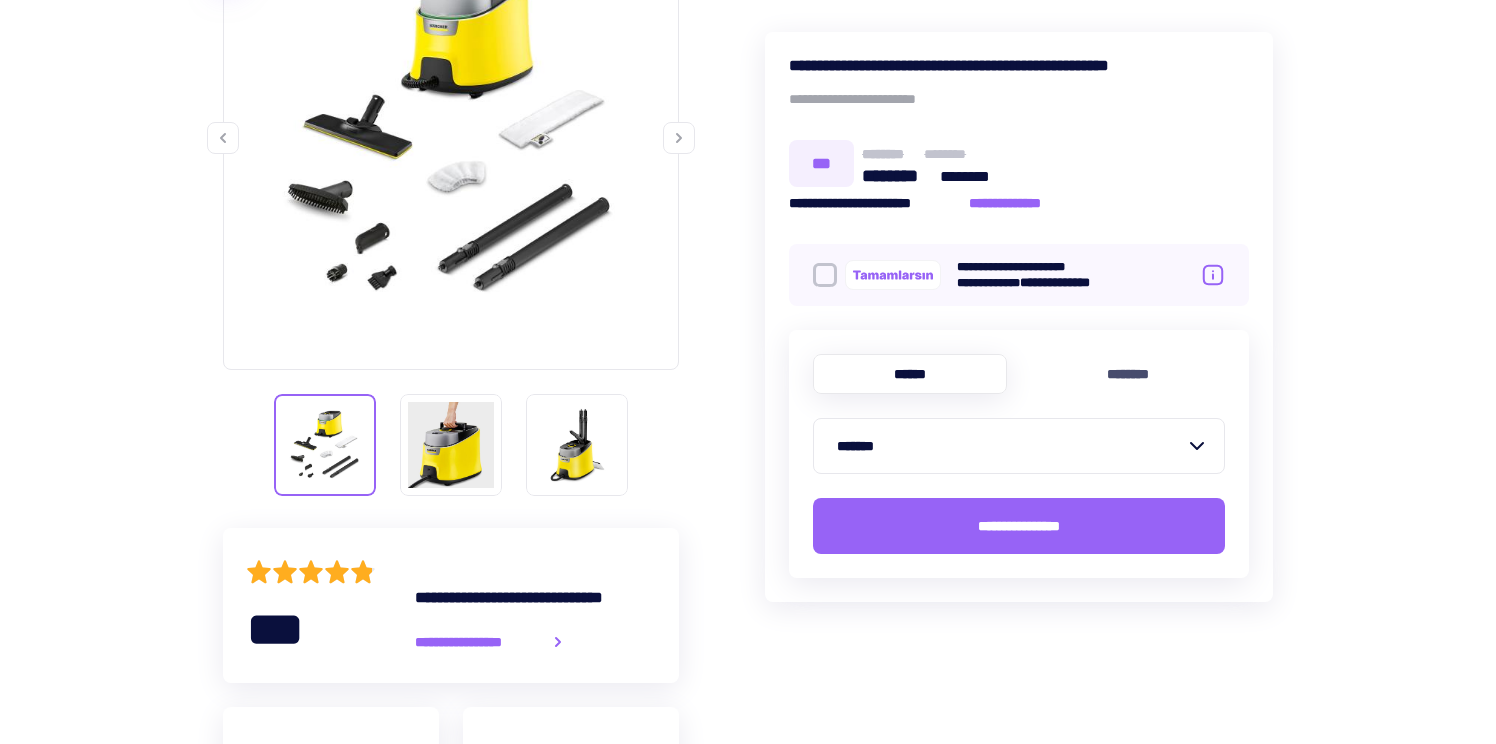 scroll, scrollTop: 436, scrollLeft: 0, axis: vertical 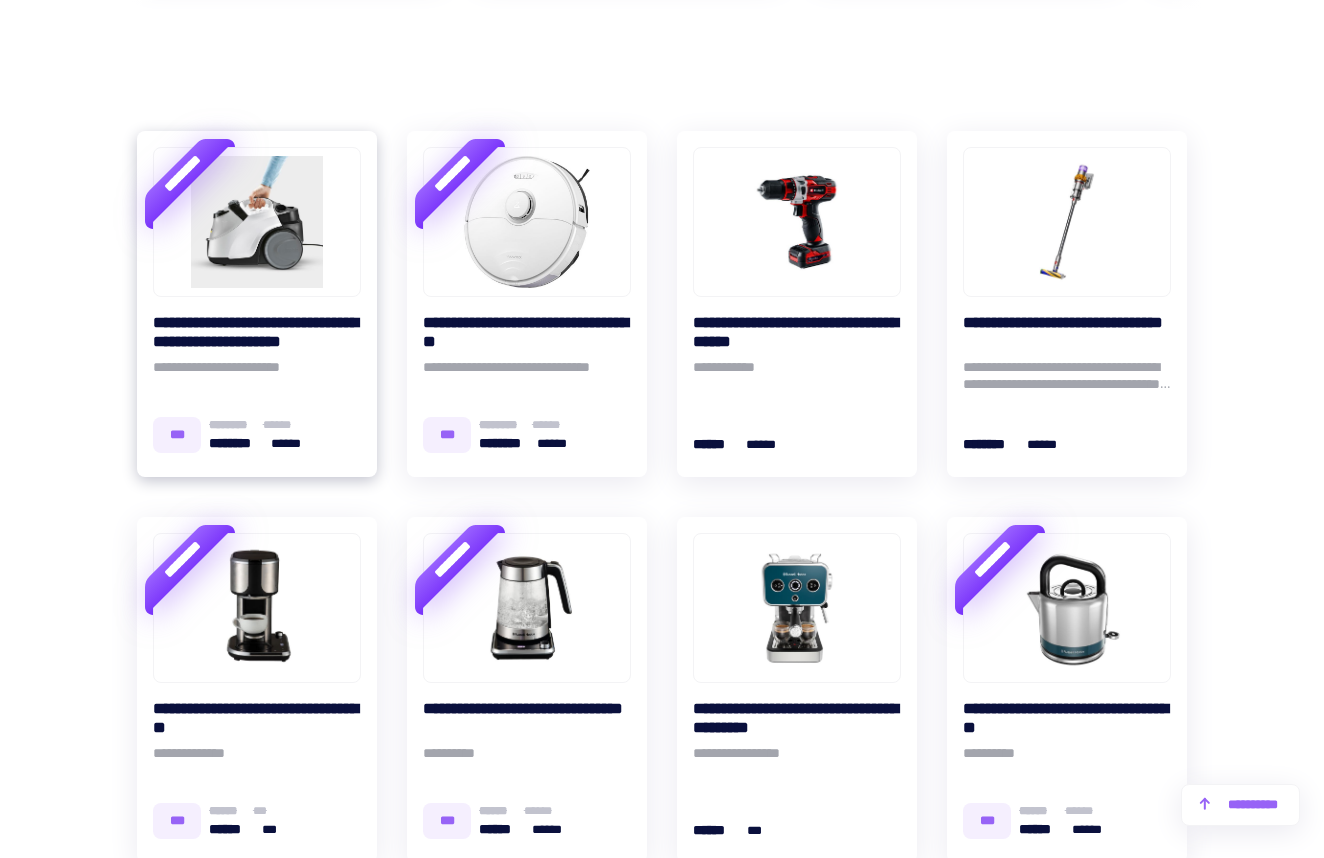 click at bounding box center [257, 222] 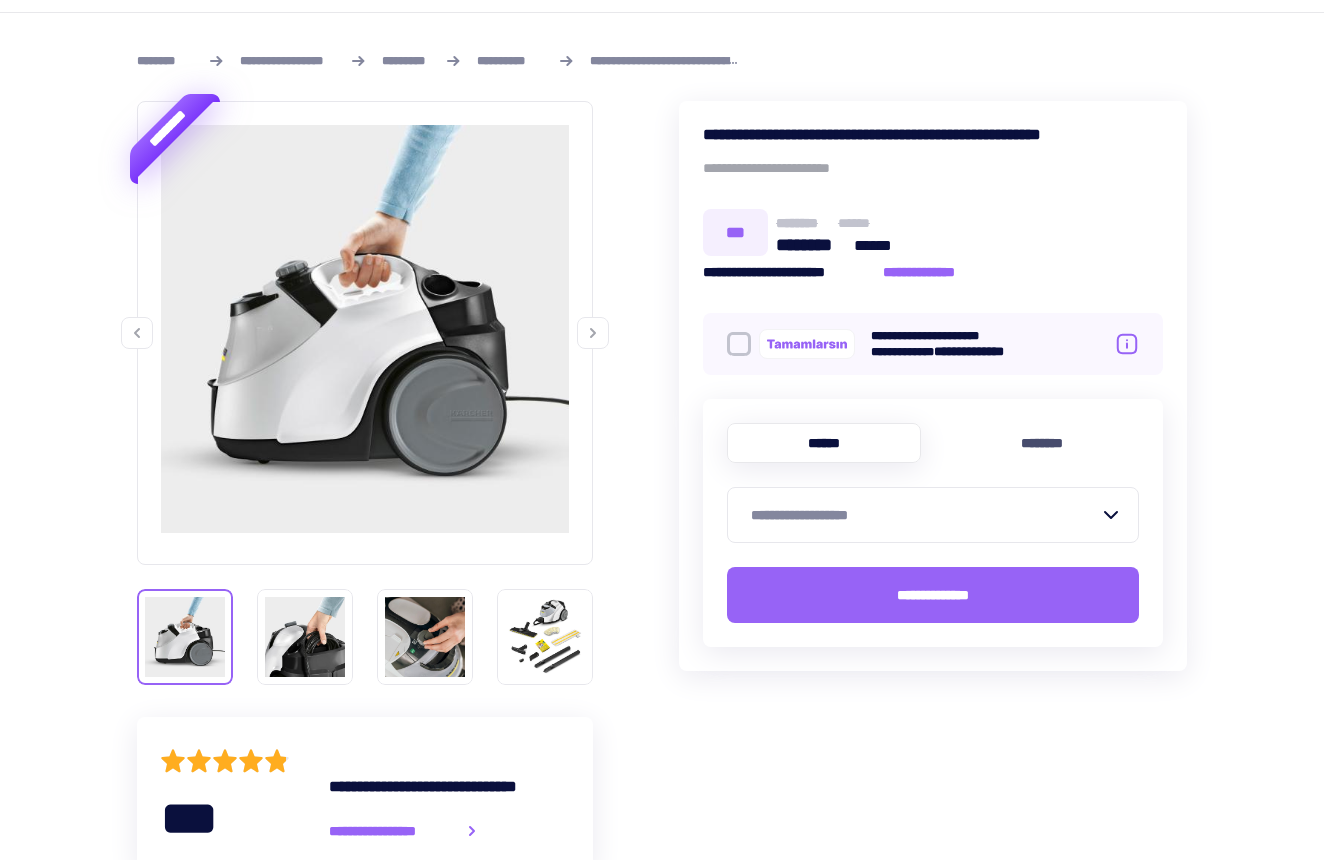 scroll, scrollTop: 248, scrollLeft: 0, axis: vertical 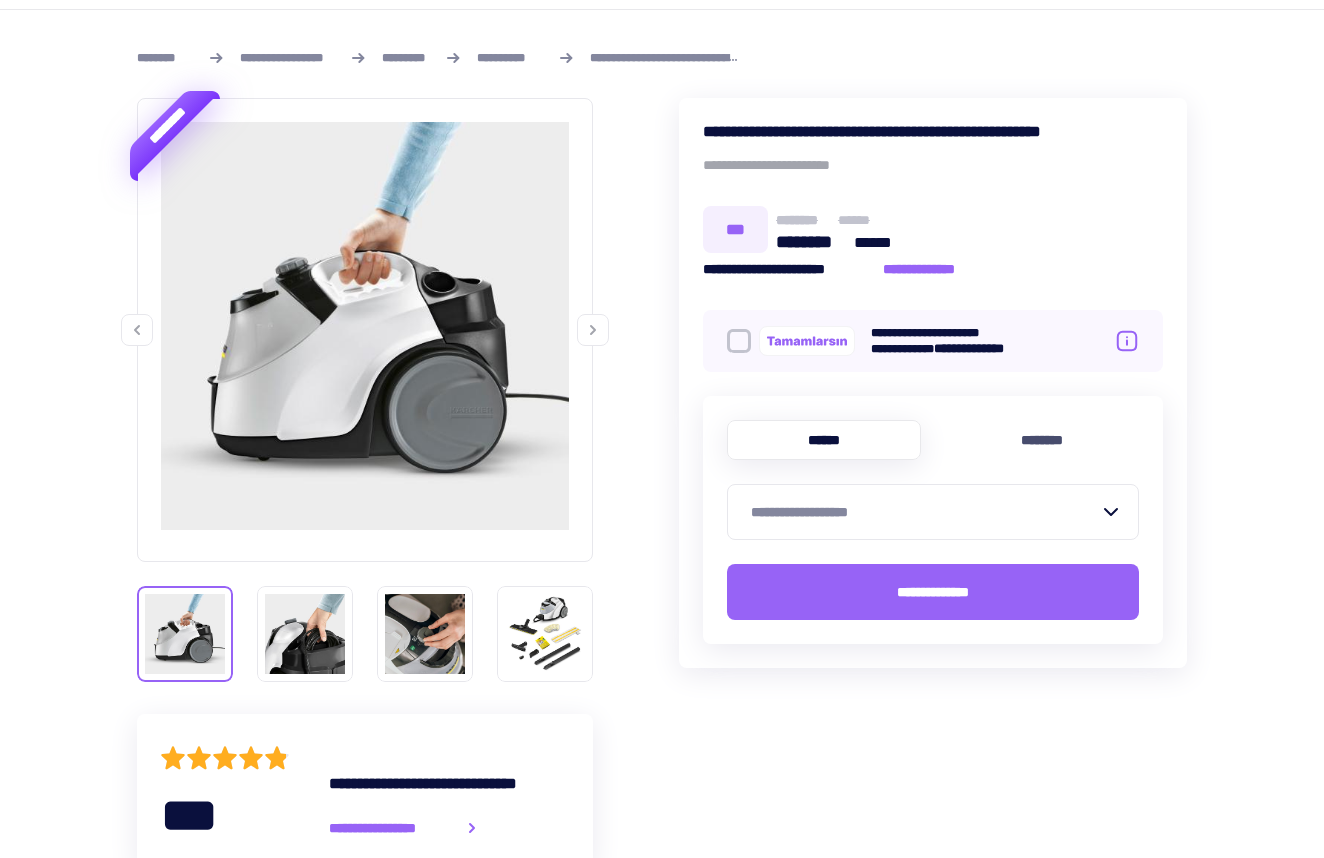 click on "**********" at bounding box center (925, 512) 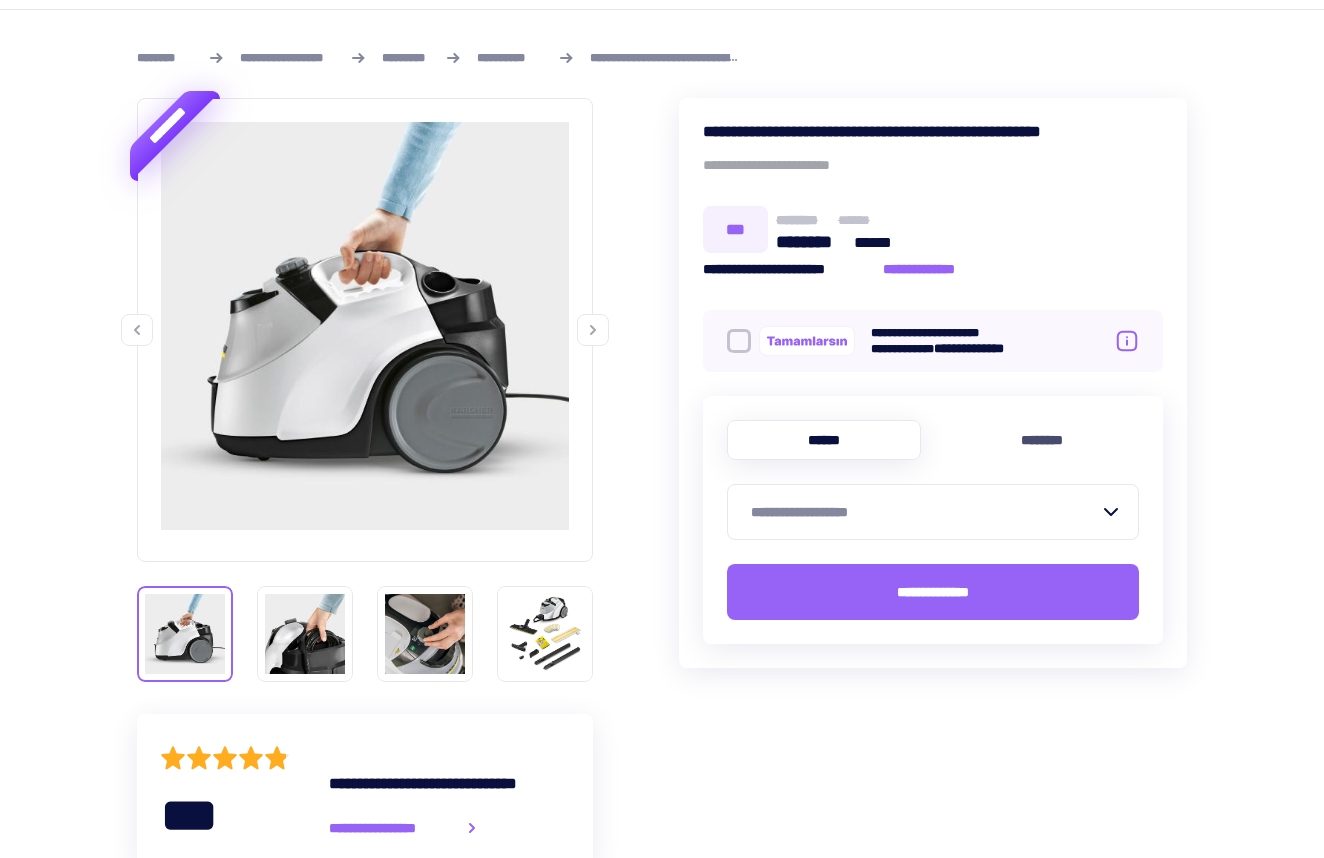 click on "******" at bounding box center [824, 440] 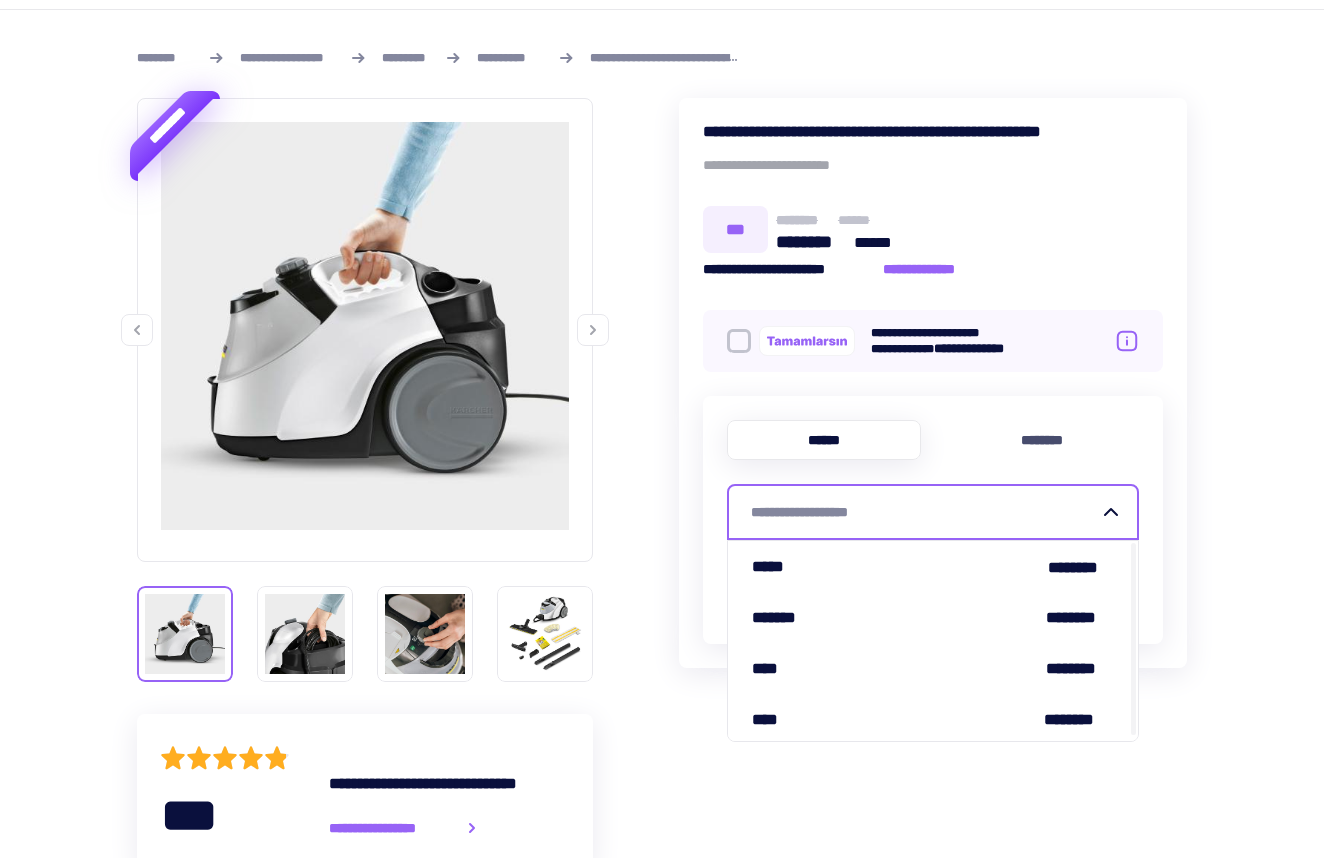 click on "**********" at bounding box center [925, 512] 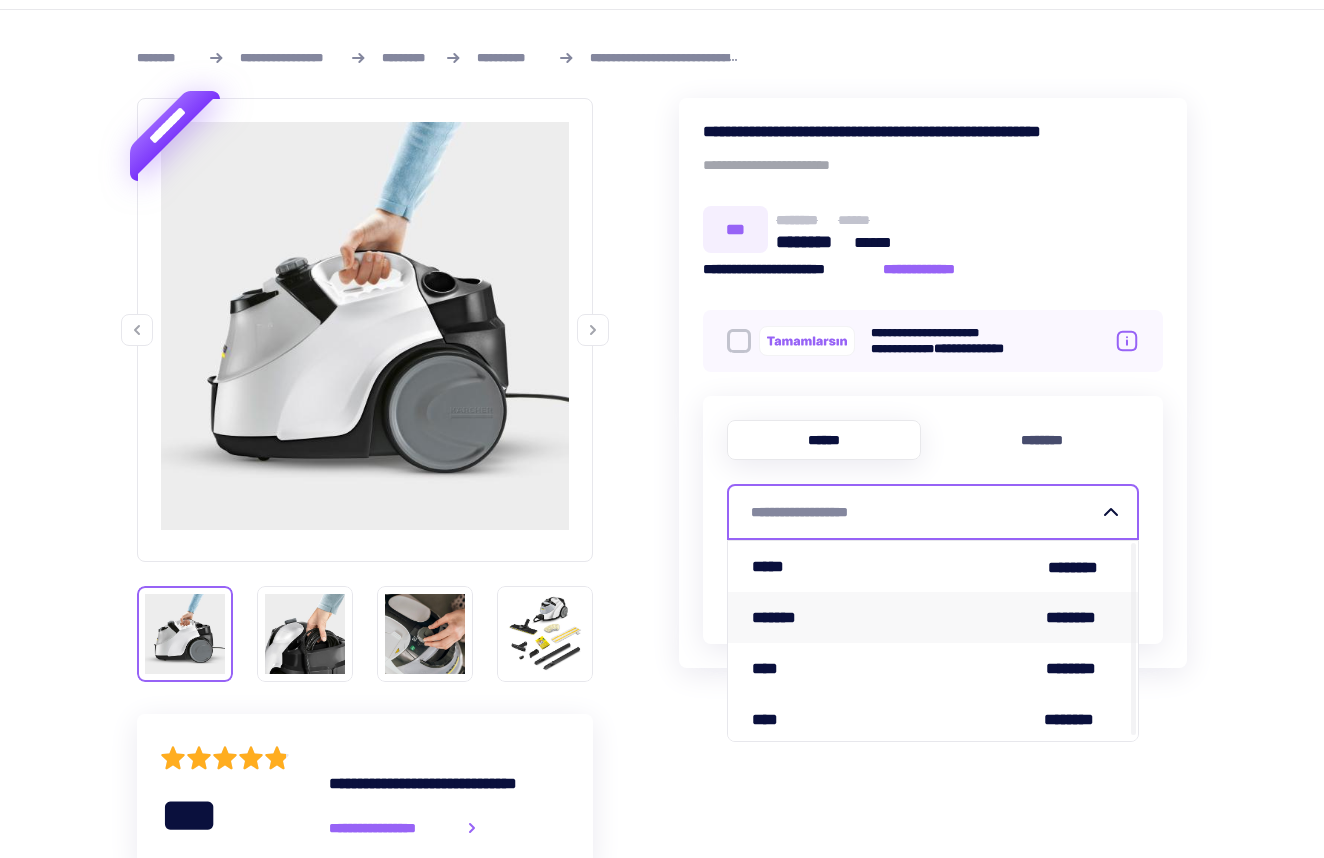 click on "******* ********" at bounding box center (933, 617) 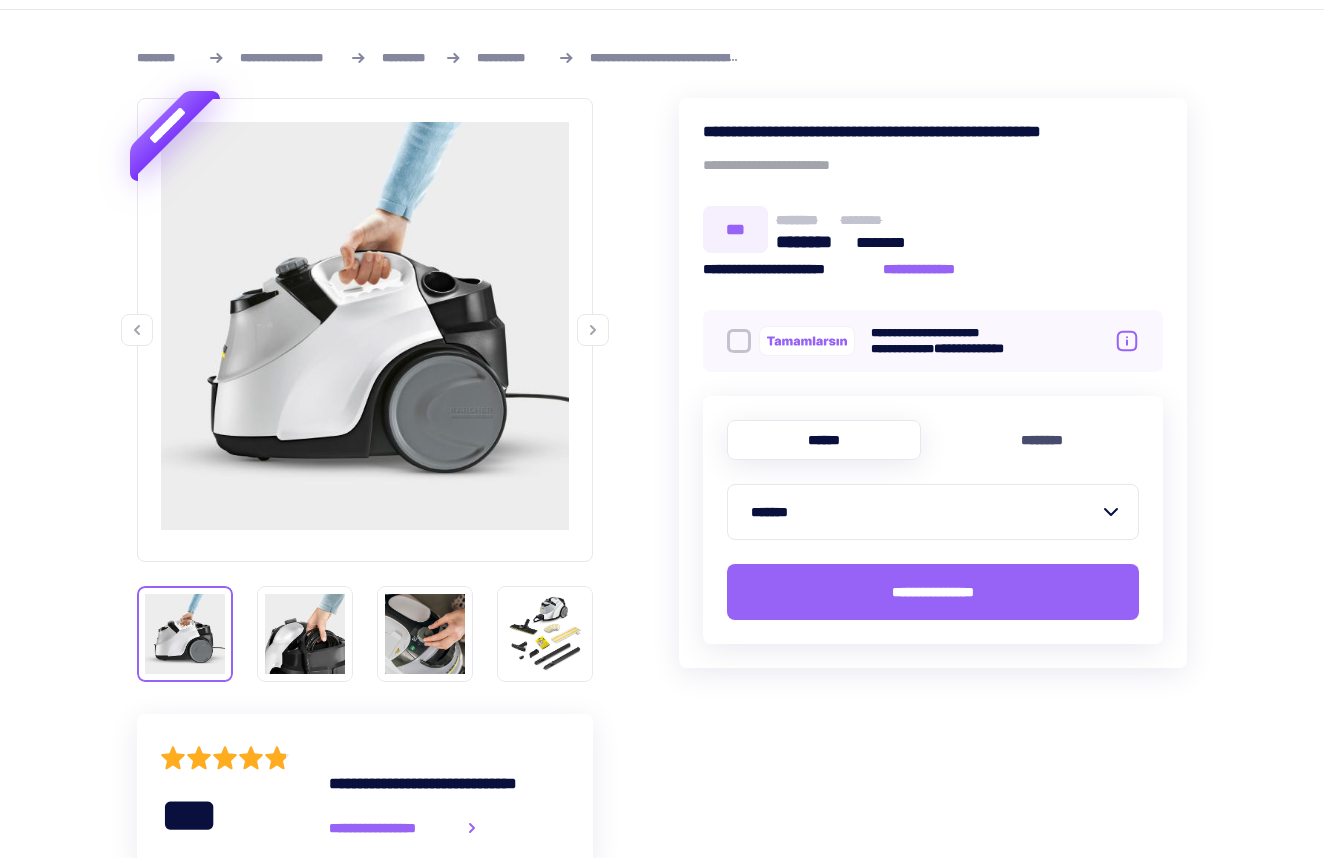 click on "******" at bounding box center (824, 440) 